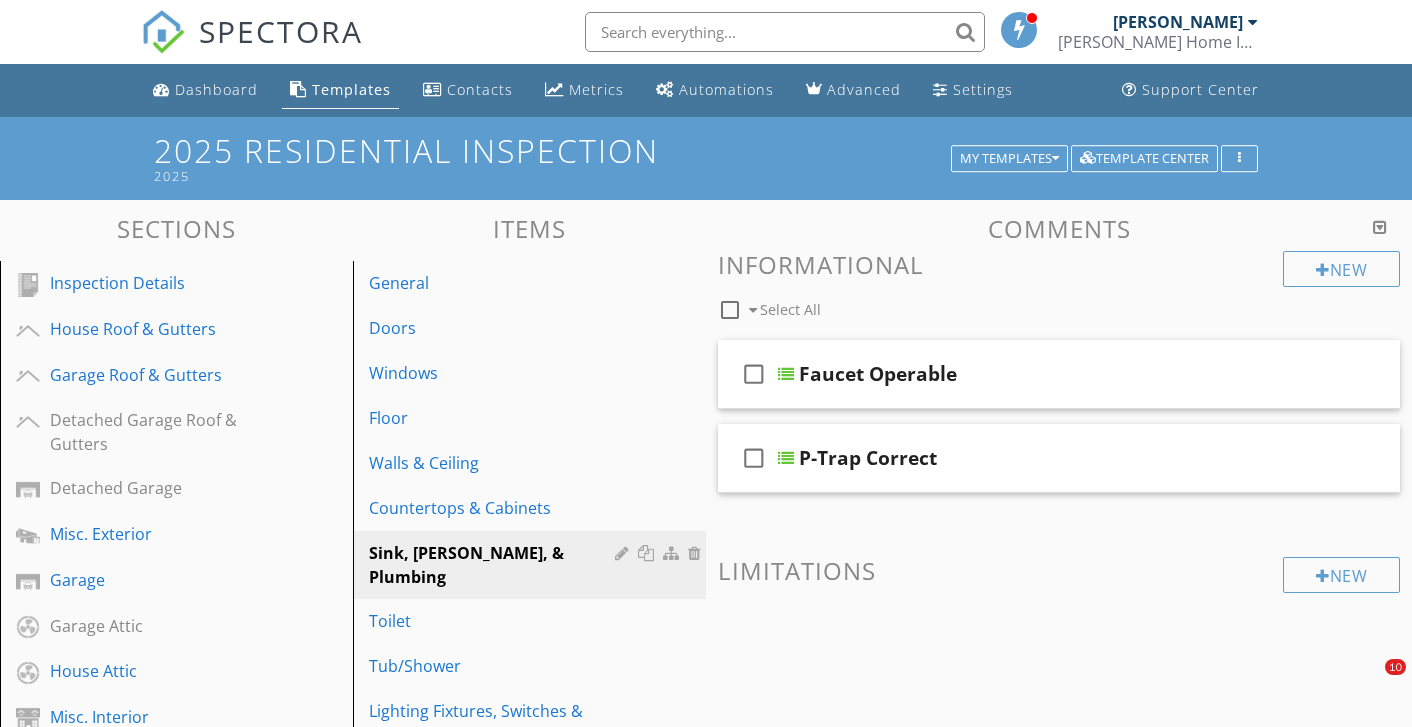 scroll, scrollTop: 248, scrollLeft: 0, axis: vertical 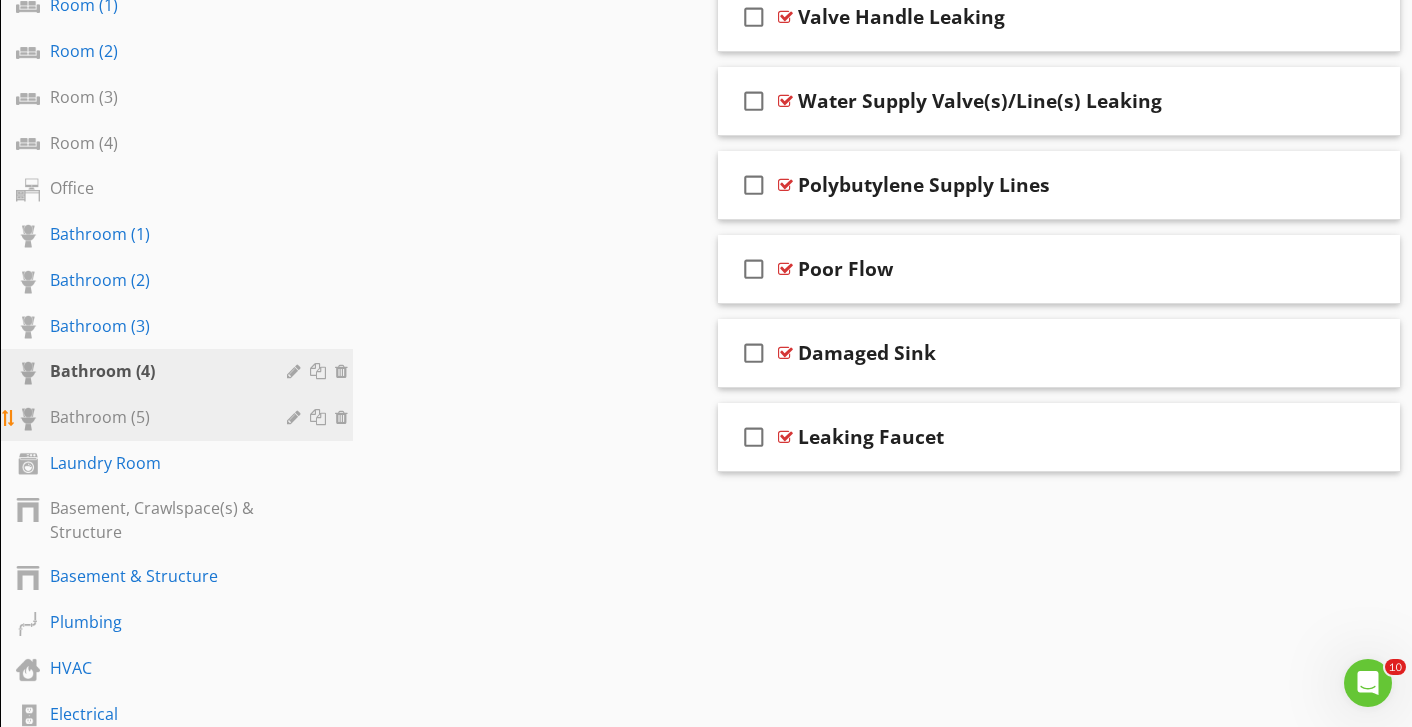click on "Bathroom (5)" at bounding box center (154, 417) 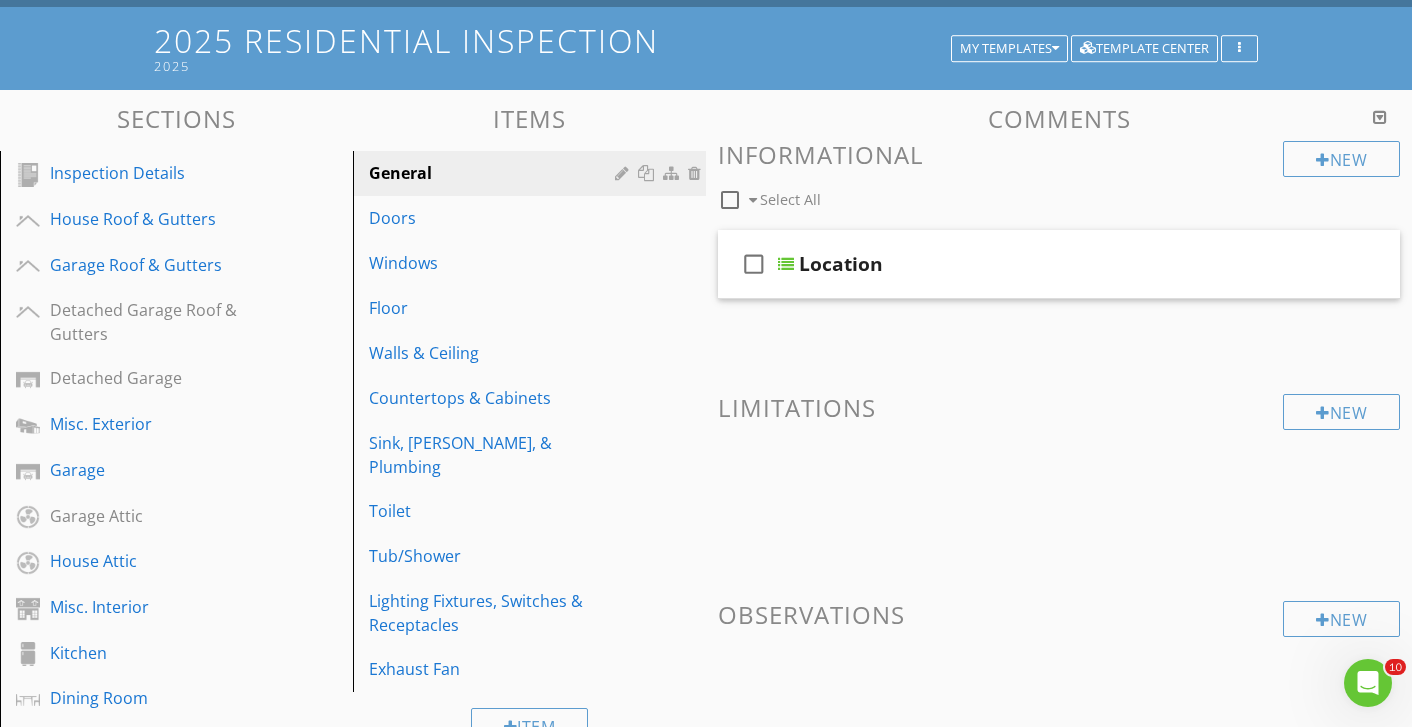 scroll, scrollTop: 0, scrollLeft: 0, axis: both 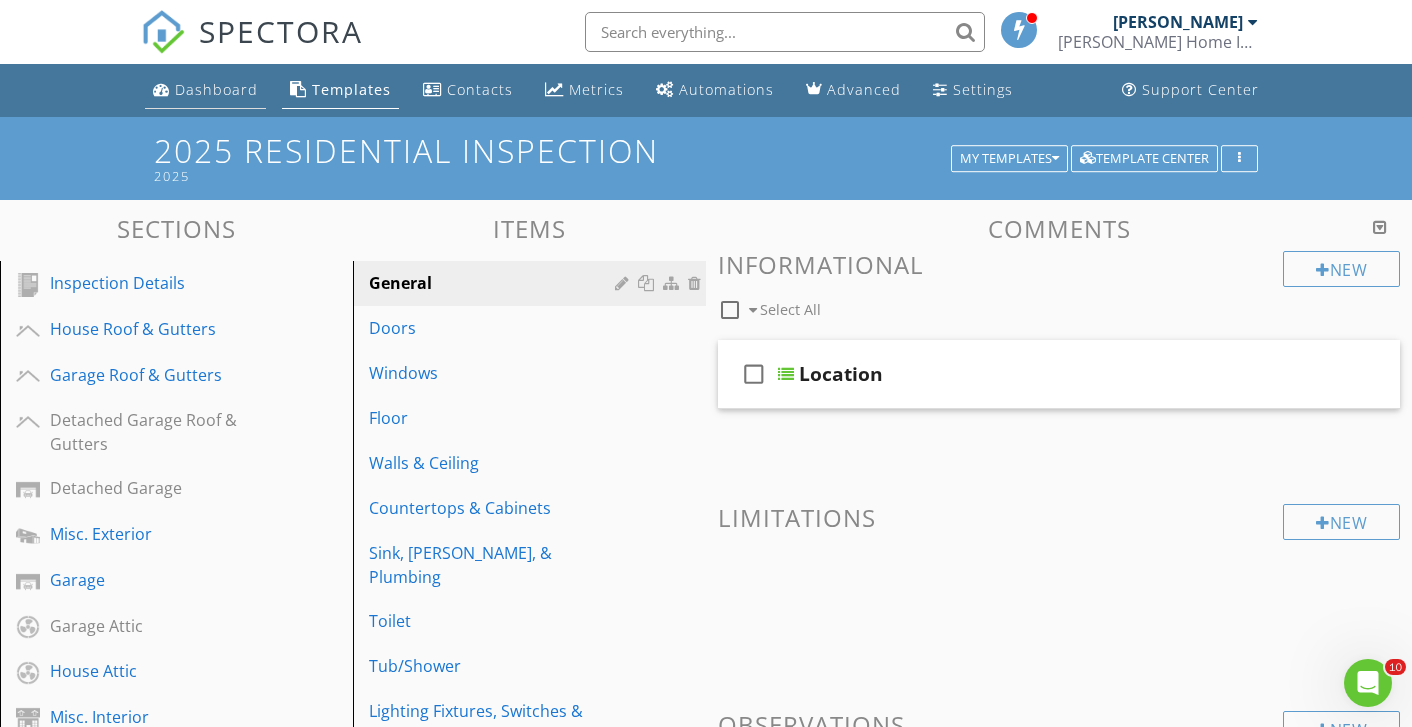 click on "Dashboard" at bounding box center [216, 89] 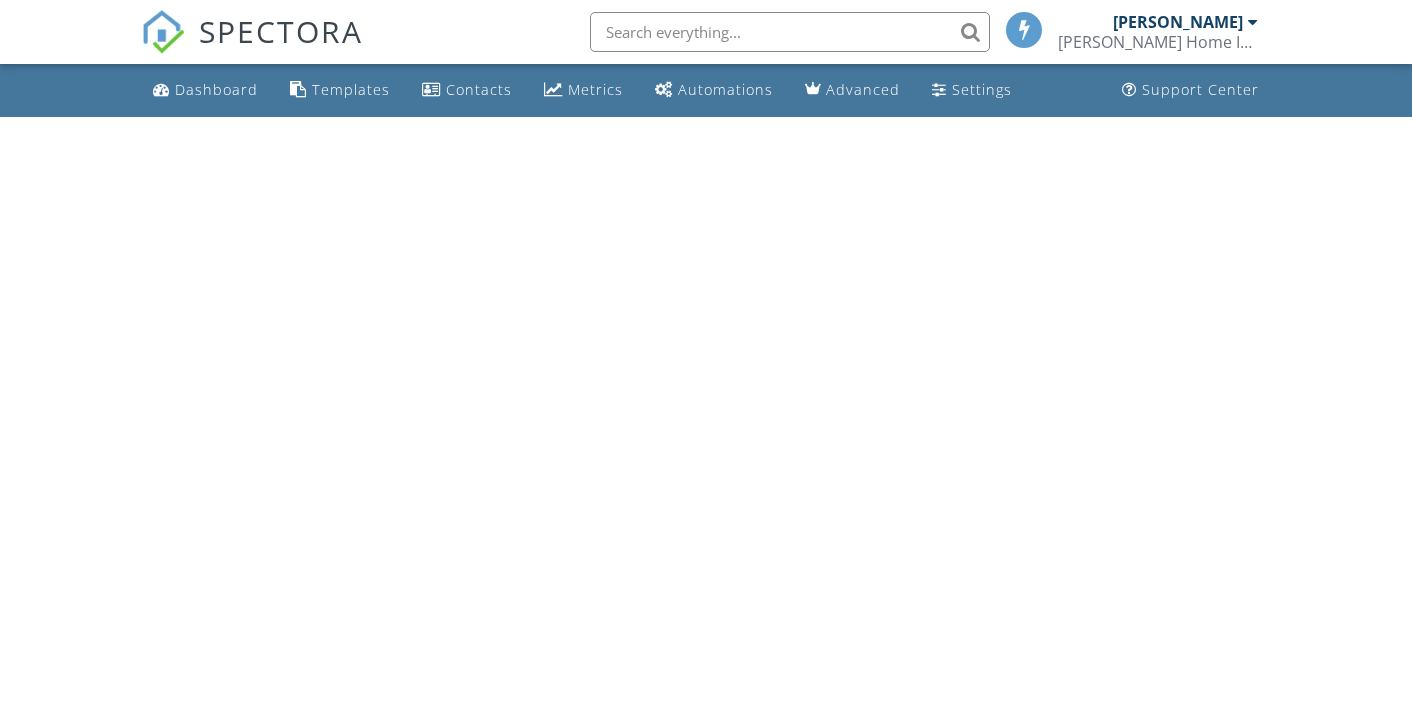 scroll, scrollTop: 0, scrollLeft: 0, axis: both 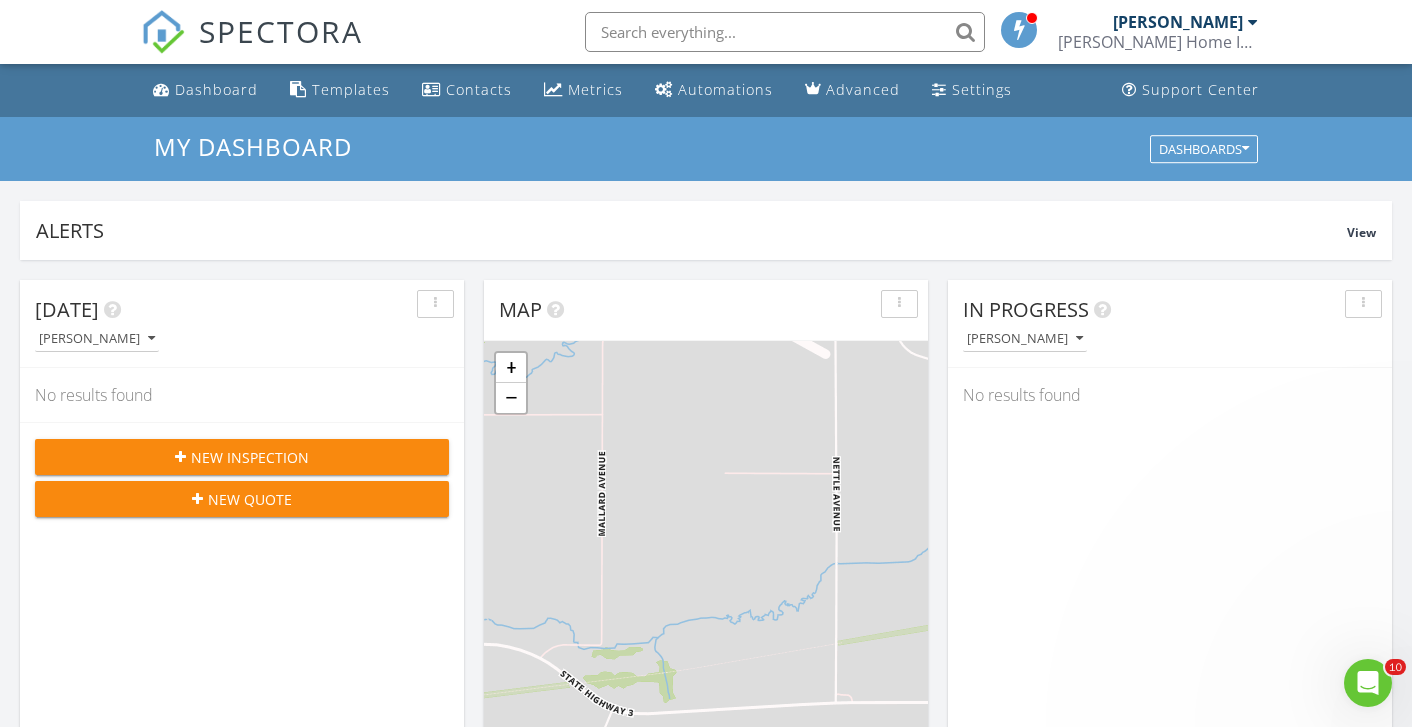click on "New Inspection" at bounding box center [250, 457] 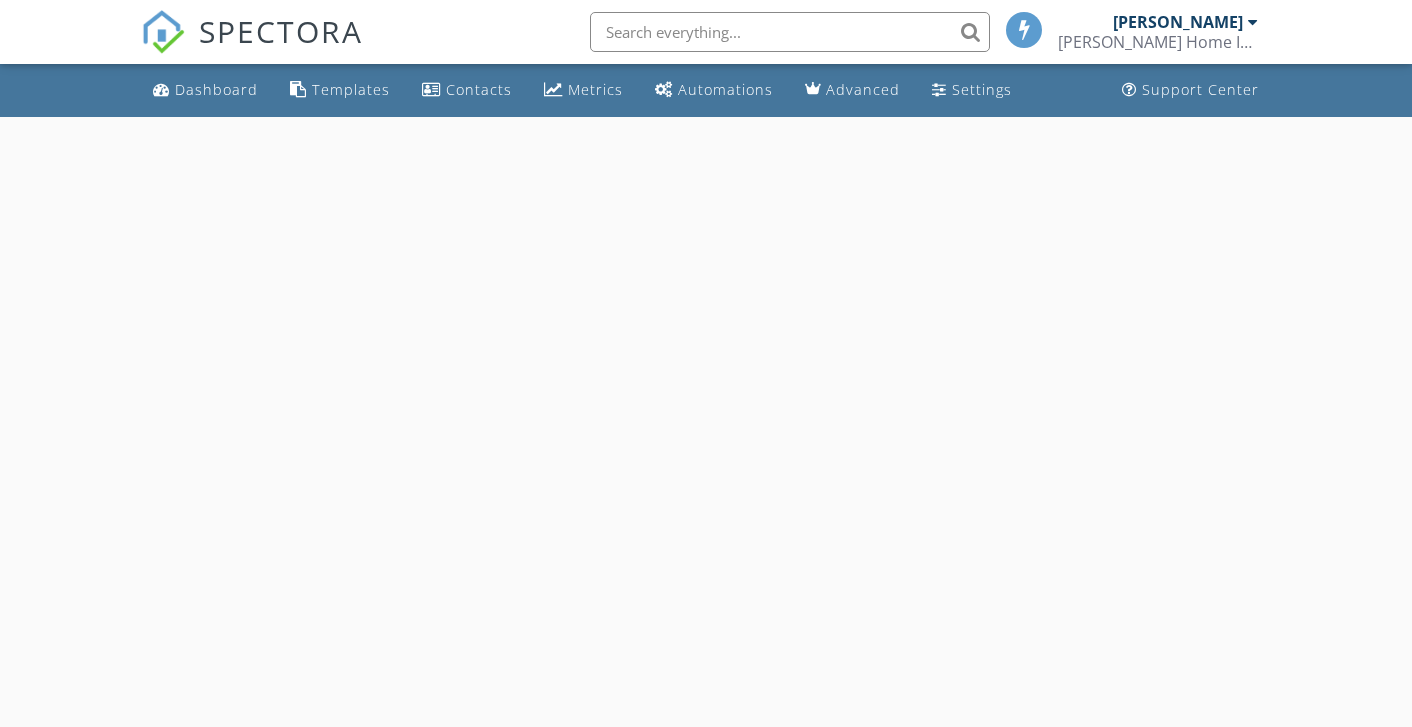 scroll, scrollTop: 0, scrollLeft: 0, axis: both 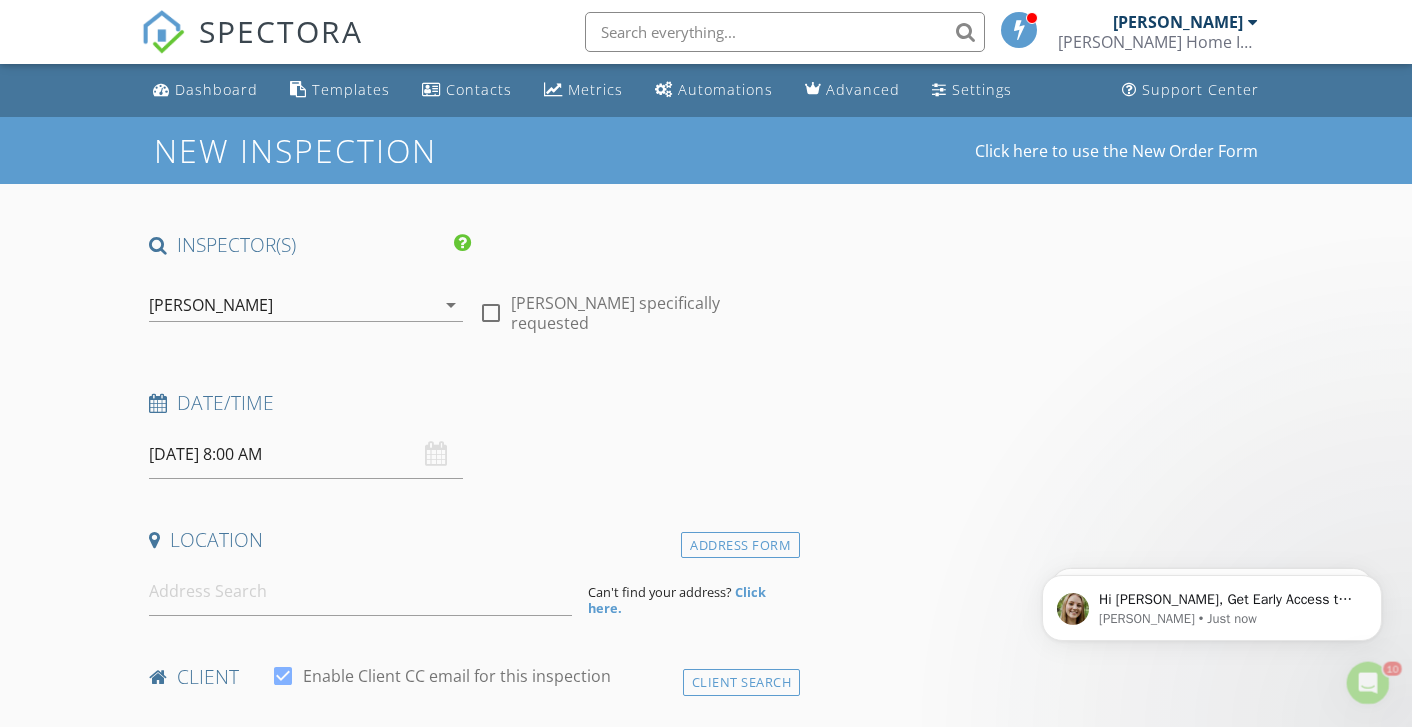 click at bounding box center (491, 313) 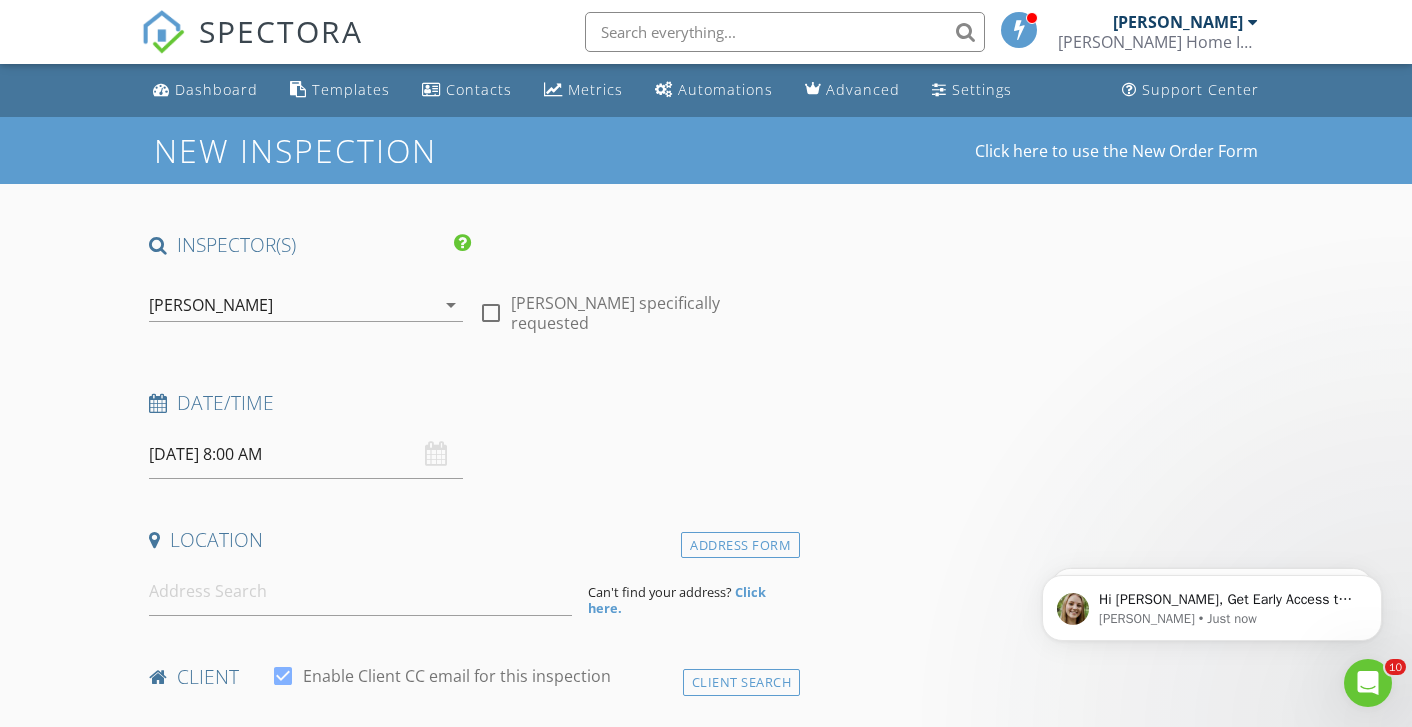checkbox on "true" 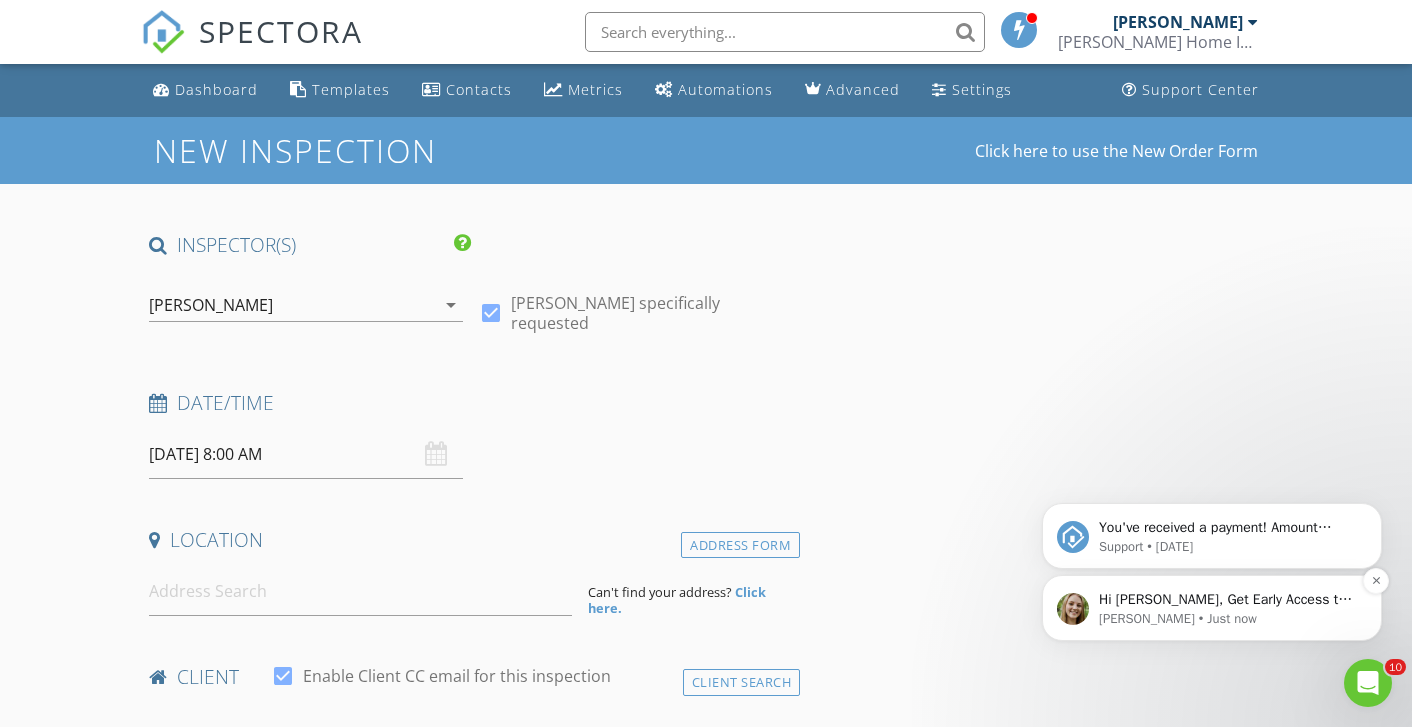 click on "Hi Brian, Get Early Access to New Report Writing Features &amp; Updates Want to be the first to try Spectora’s latest updates? Join our early access group and be the first to use new features before they’re released. Features and updates coming soon that you will get early access to include: Update: The upgraded Rapid Fire Camera, New: Photo preview before adding images to a report, New: The .5 camera lens" at bounding box center [1228, 600] 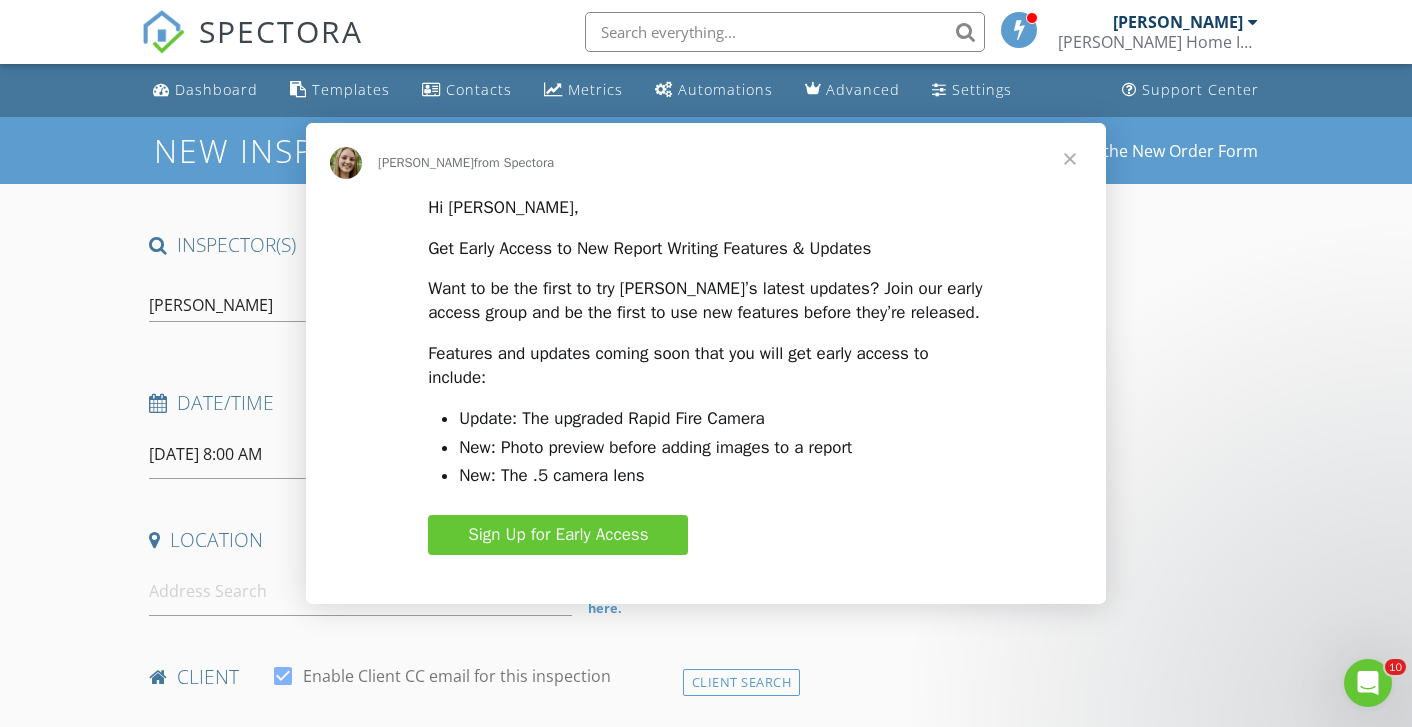 scroll, scrollTop: 0, scrollLeft: 0, axis: both 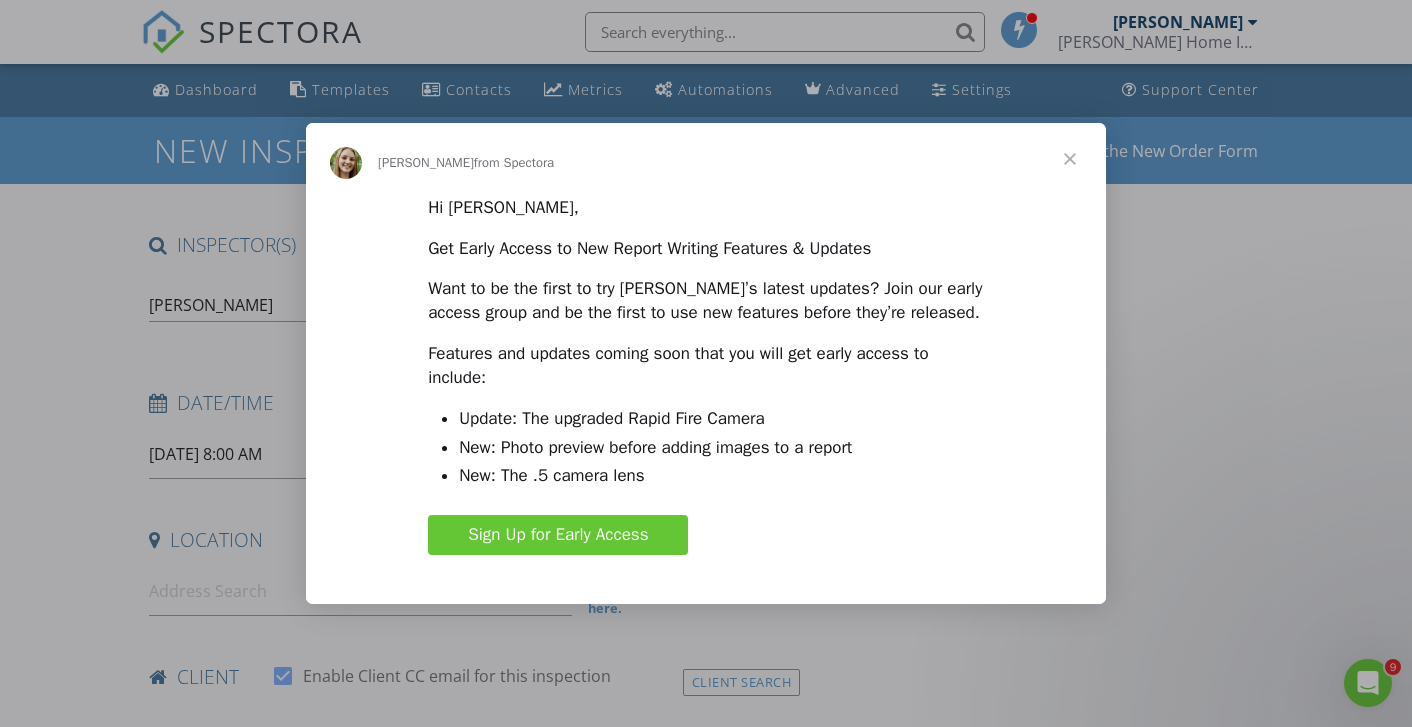 click at bounding box center [1070, 159] 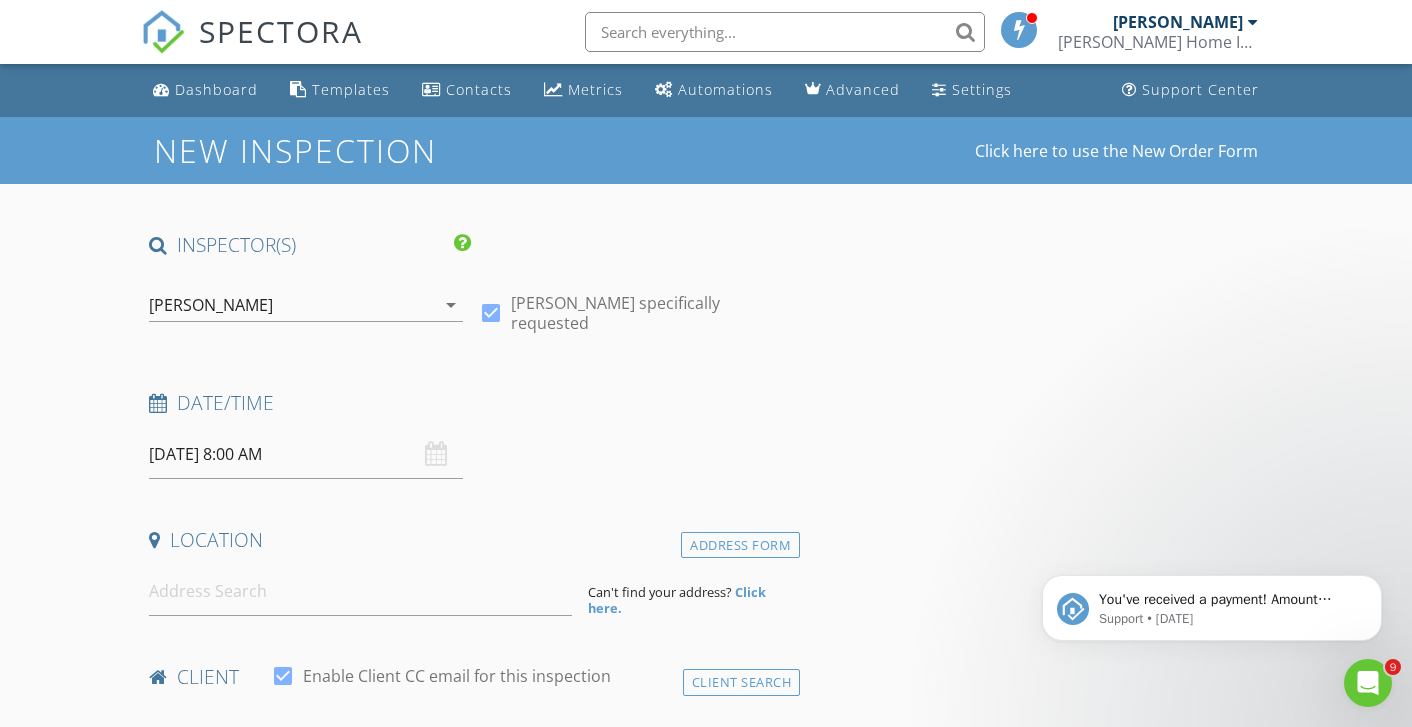 scroll, scrollTop: 0, scrollLeft: 0, axis: both 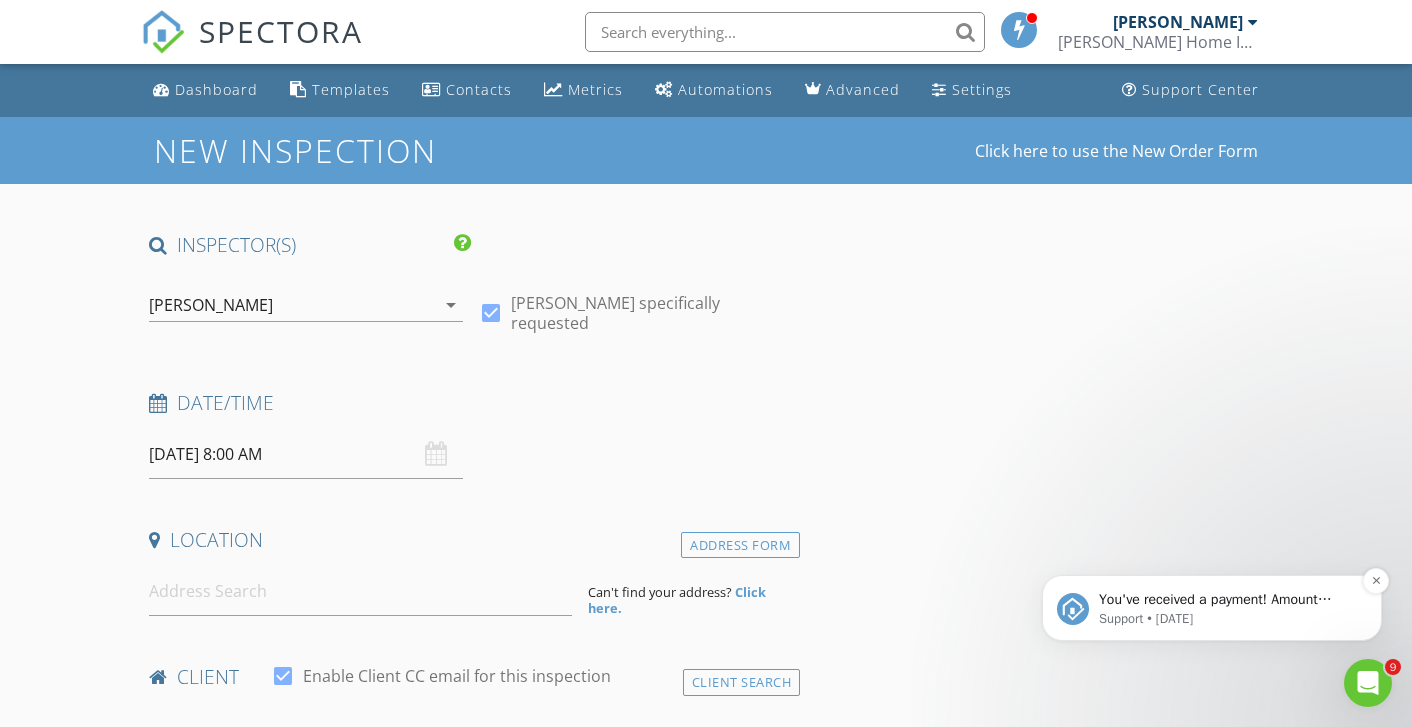 click on "You've received a payment!  Amount  $400.00  Fee  $0.00  Net  $400.00  Transaction #  pi_3RjobOK7snlDGpRF06StO3fj  Inspection  500 Riverview Dr , Rockford, IA 50468 Payouts to your bank or debit card occur on a daily basis. Each payment usually takes two business days to process. You can view your pending payout amount here. If you have any questions reach out on our chat bubble at app.spectora.com." at bounding box center (1228, 600) 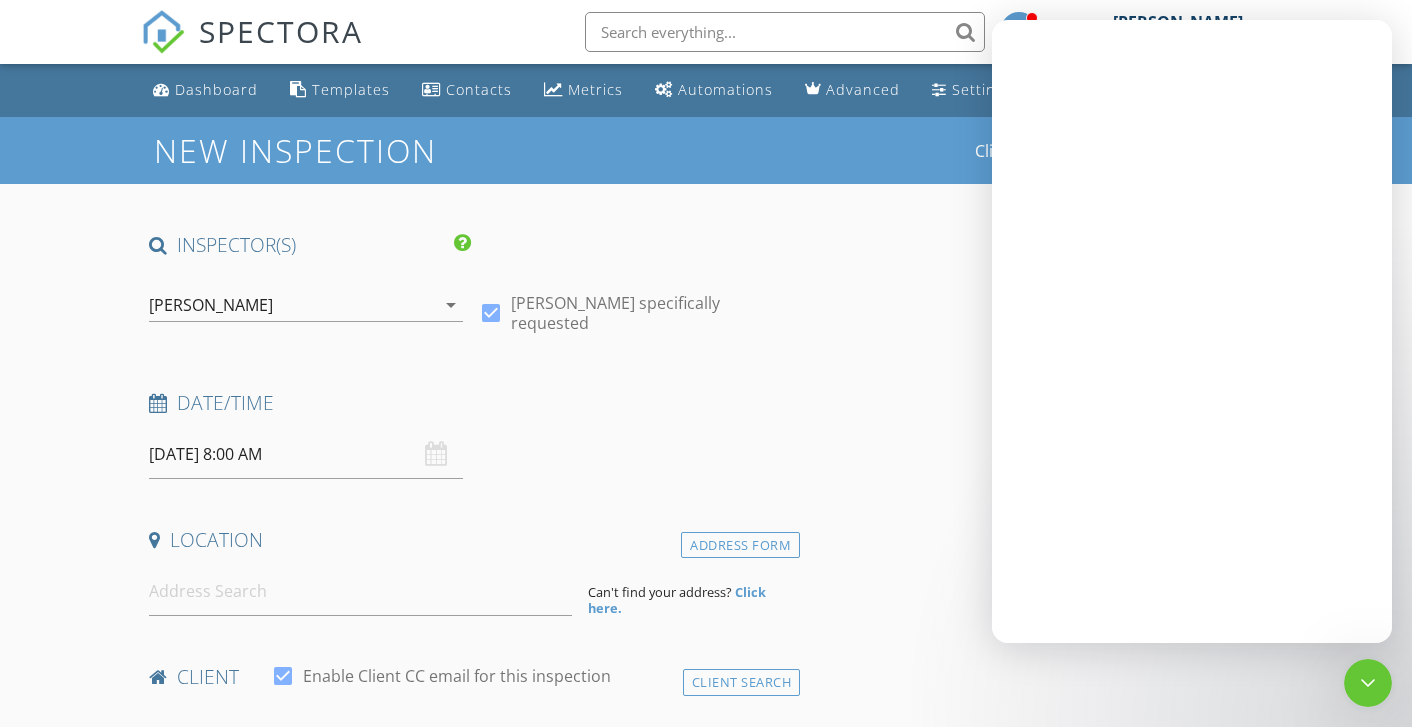 scroll, scrollTop: 0, scrollLeft: 0, axis: both 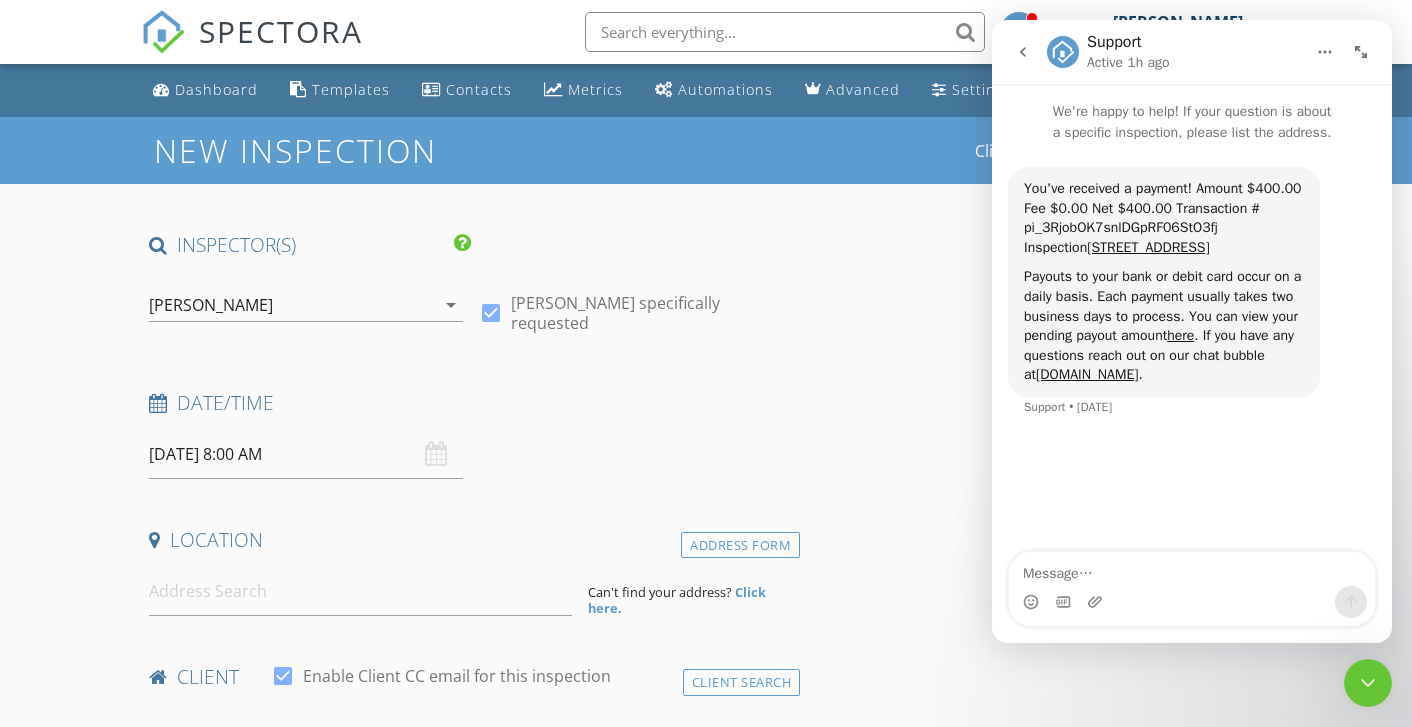 click 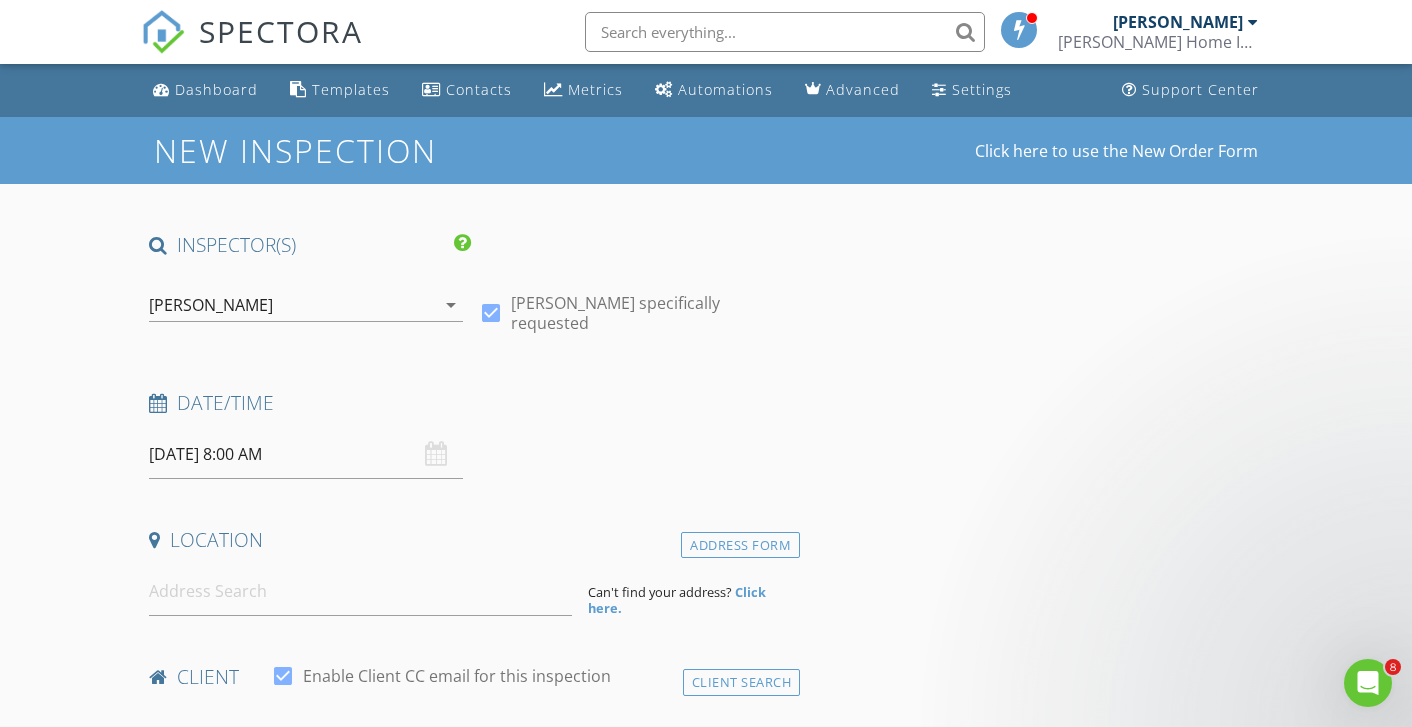 scroll, scrollTop: 0, scrollLeft: 0, axis: both 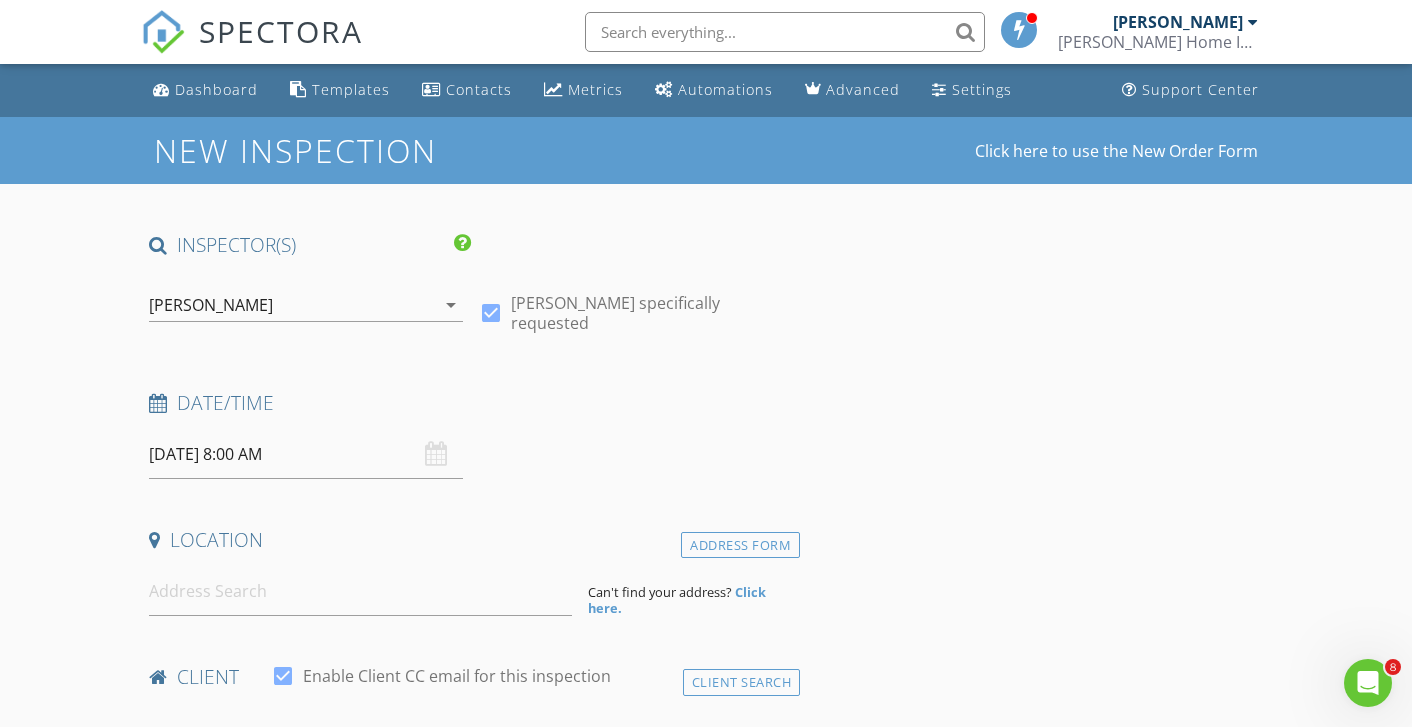 click on "07/15/2025 8:00 AM" at bounding box center (305, 454) 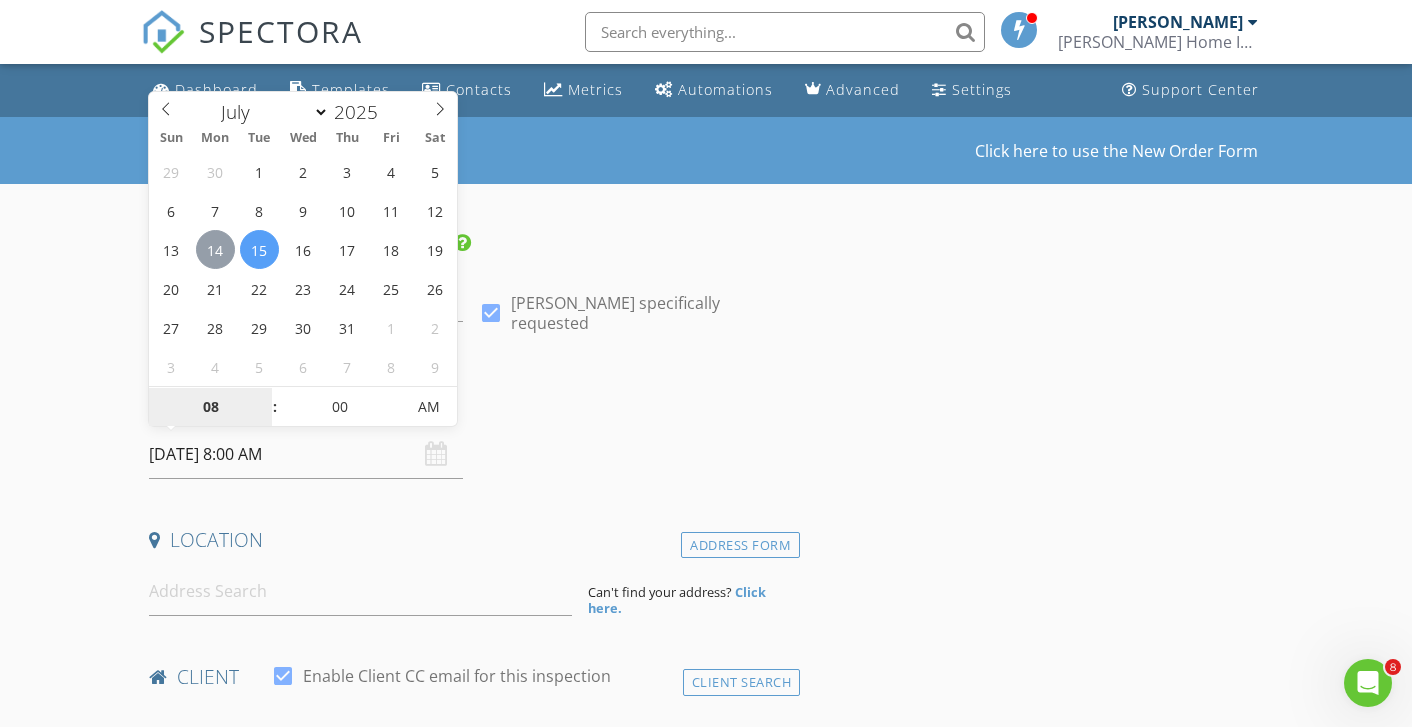 type on "07/14/2025 8:00 AM" 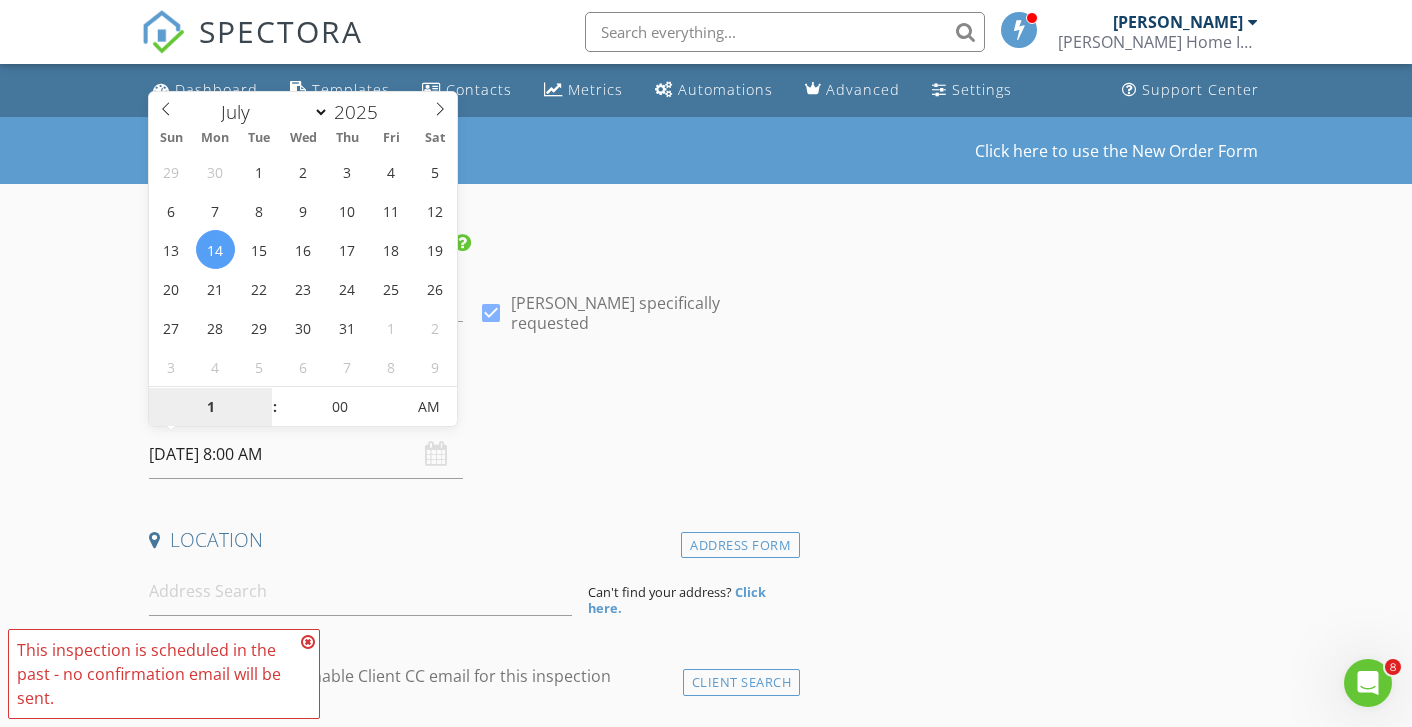 type on "10" 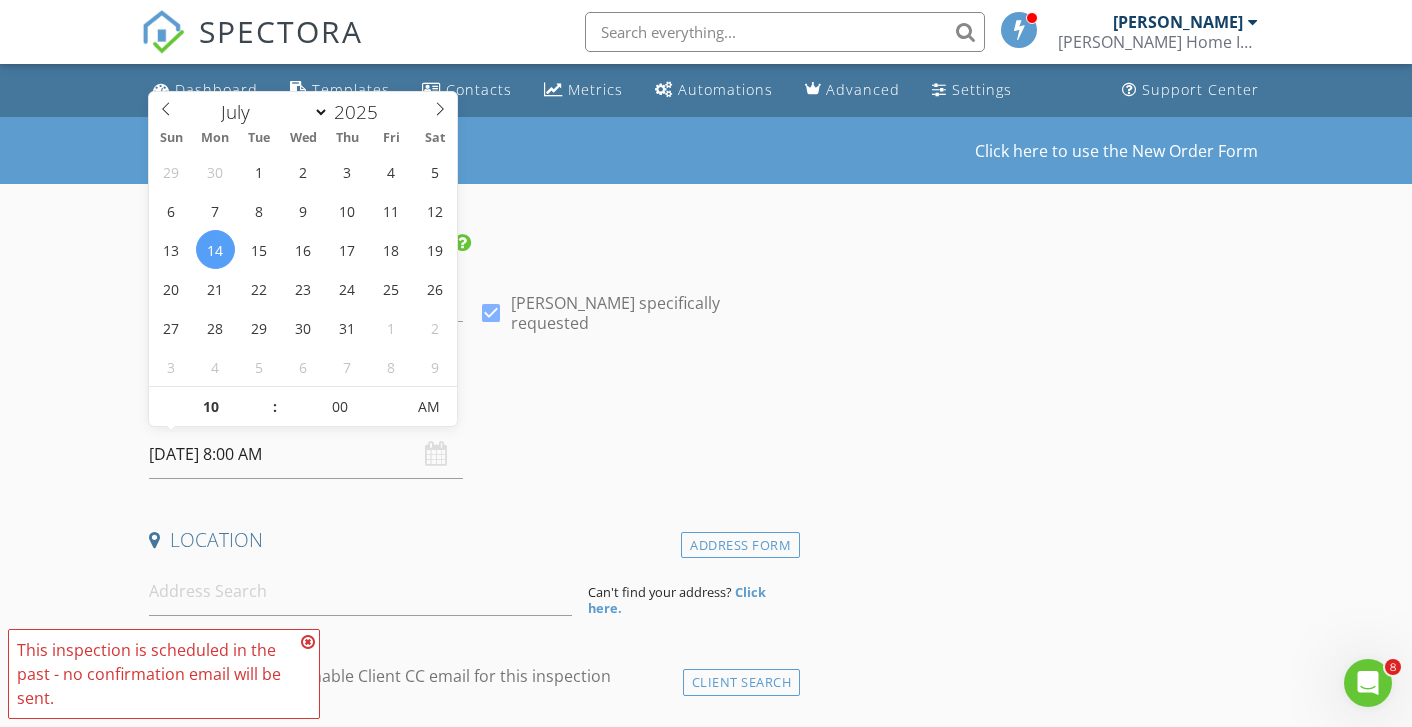 type on "[DATE] 10:00 AM" 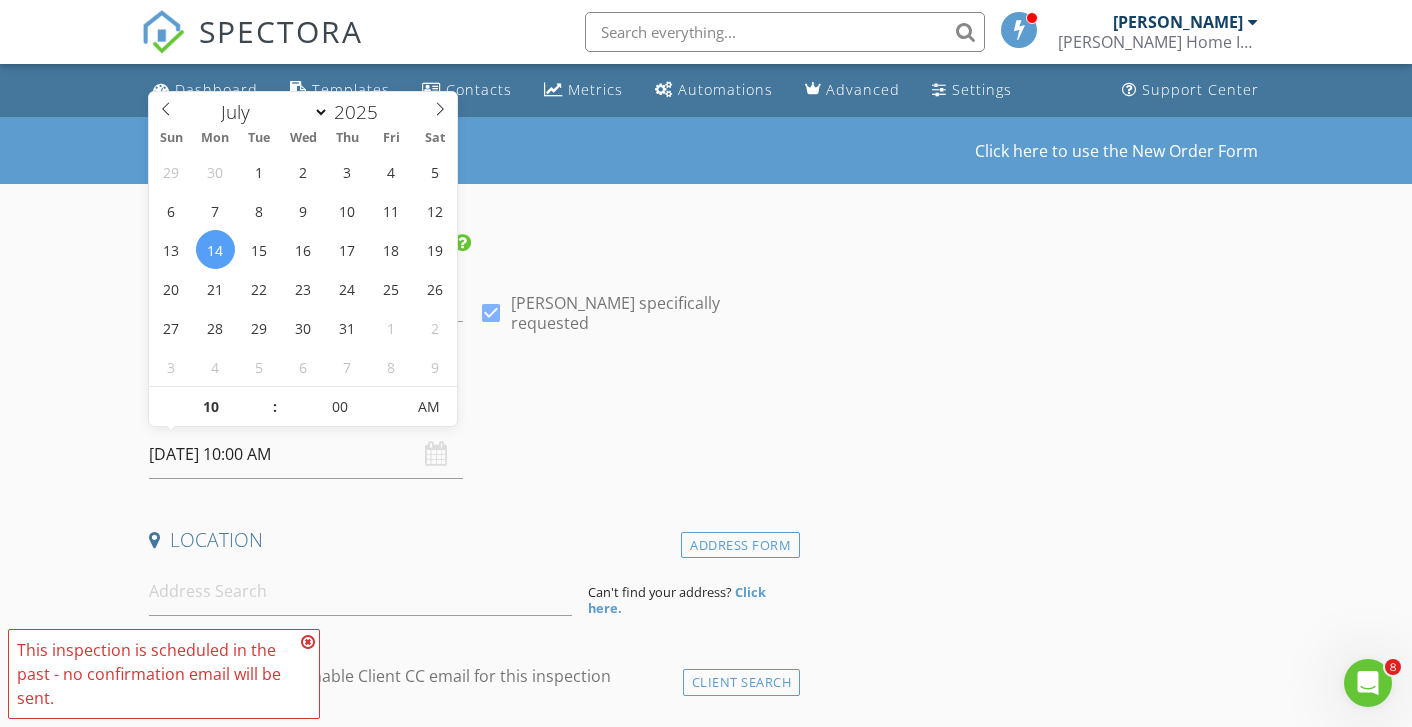 click on "Date/Time
07/14/2025 10:00 AM" at bounding box center [470, 434] 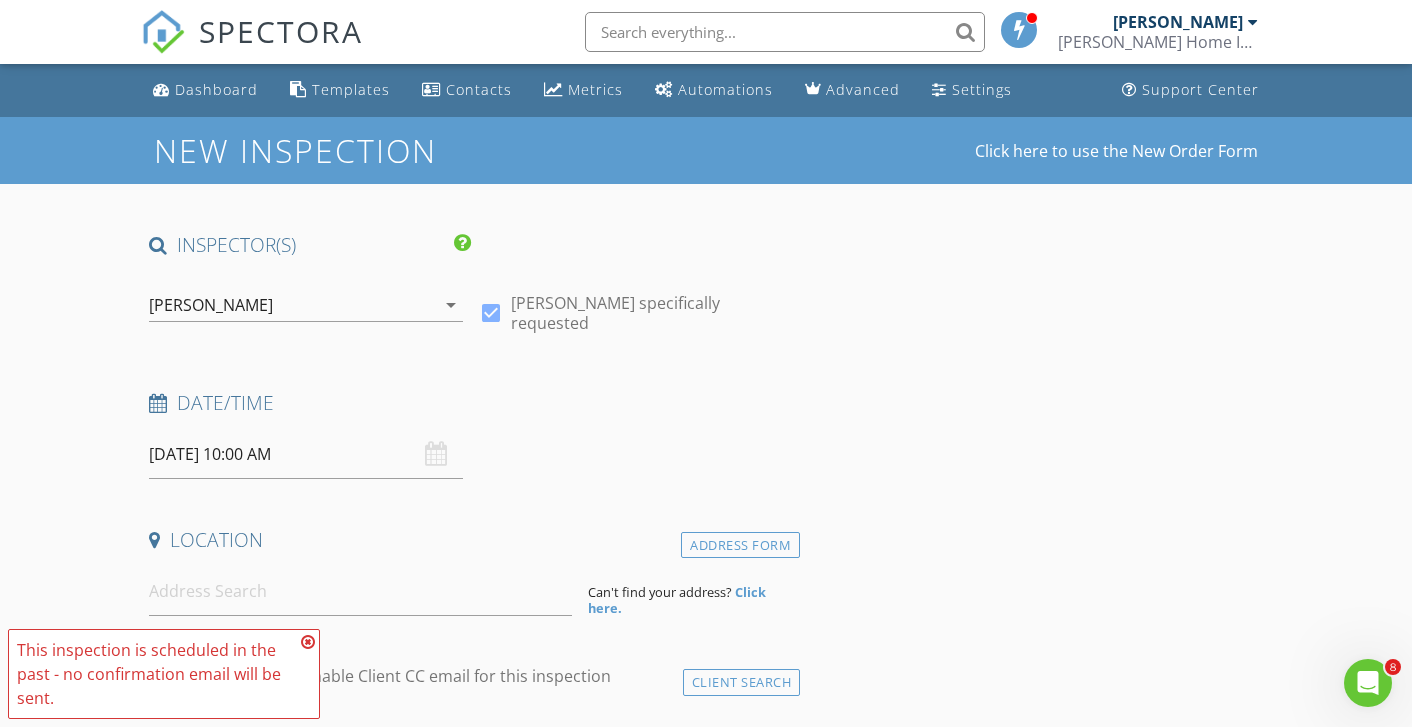 click at bounding box center (308, 642) 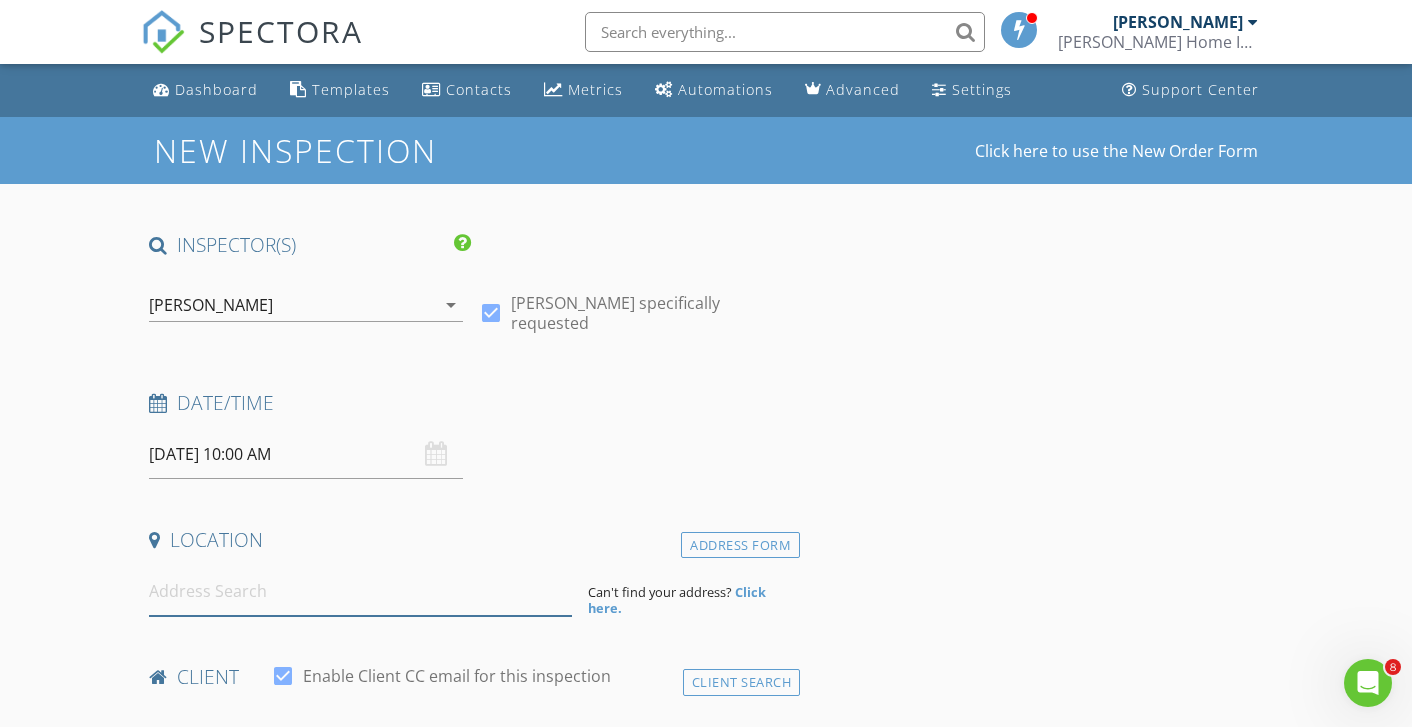 click at bounding box center (360, 591) 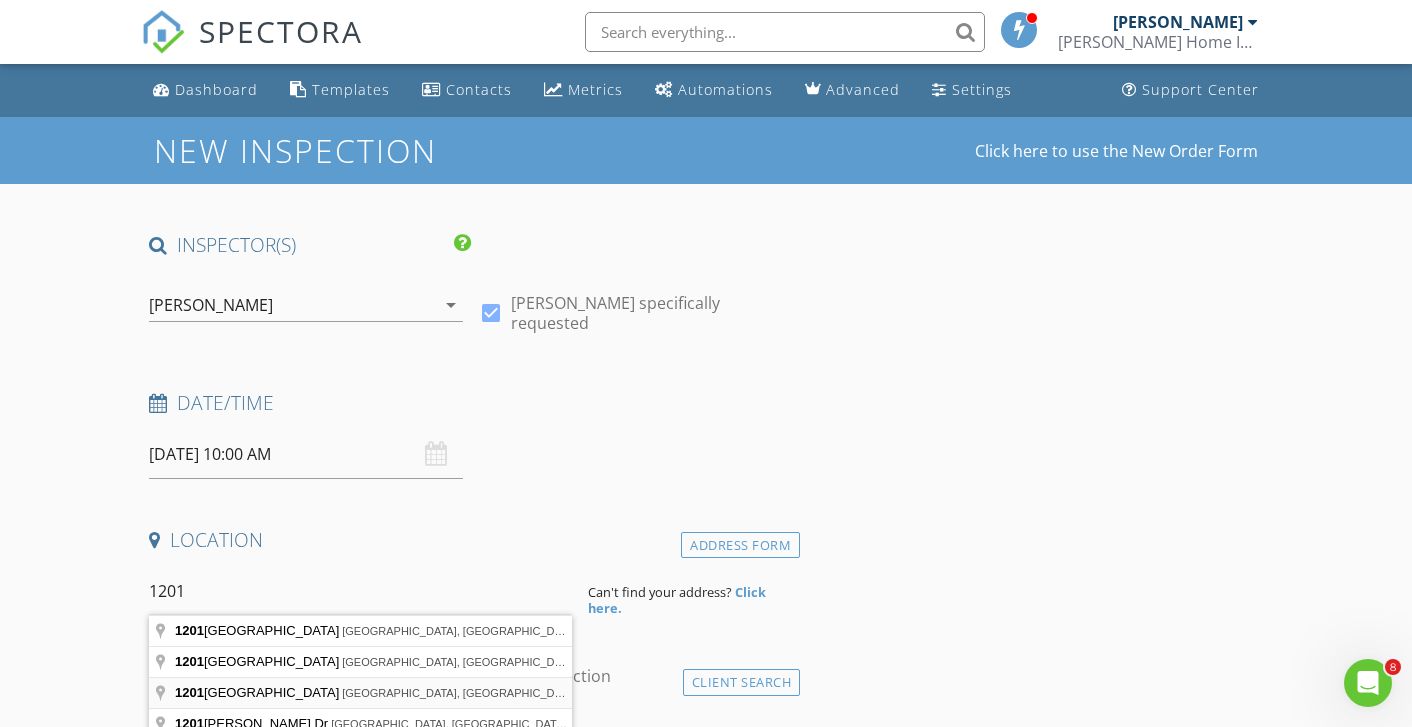 type on "1201 Main Avenue, Clear Lake, IA, USA" 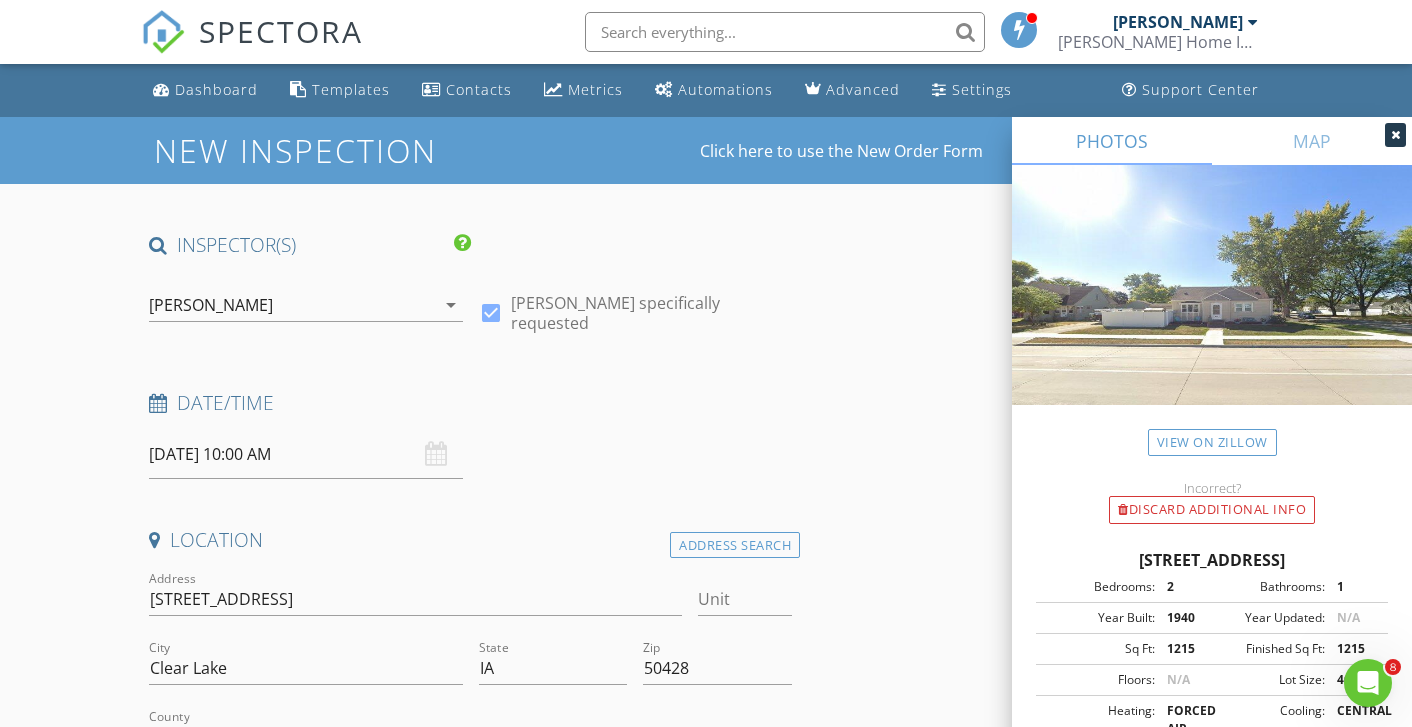 scroll, scrollTop: 4, scrollLeft: 0, axis: vertical 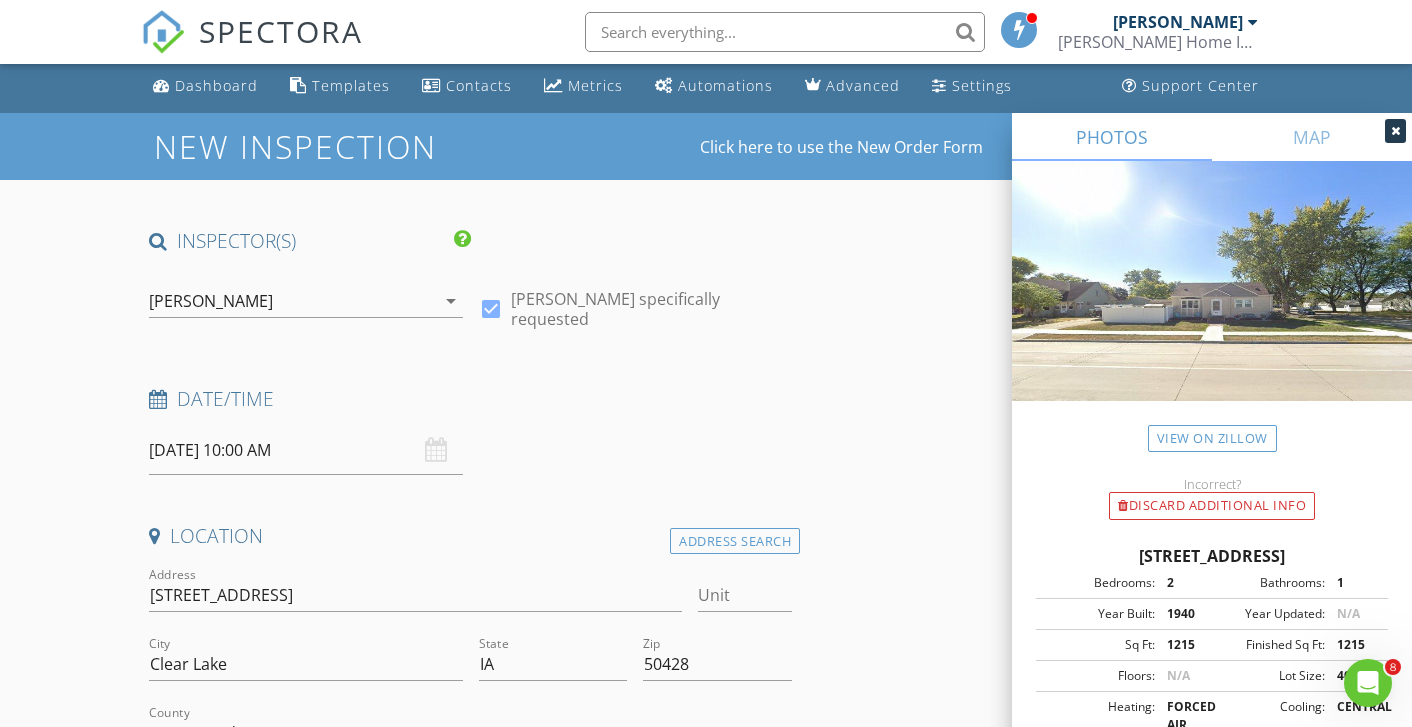 click on "INSPECTOR(S)
check_box   Brian Sutter   PRIMARY   check_box_outline_blank   Ryan Burt     Brian Sutter arrow_drop_down   check_box Brian Sutter specifically requested
Date/Time
07/14/2025 10:00 AM
Location
Address Search       Address 1201 Main Ave   Unit   City Clear Lake   State IA   Zip 50428   County Cerro Gordo     Square Feet 1215   Year Built 1940   Foundation arrow_drop_down     Brian Sutter     39.1 miles     (an hour)
client
check_box Enable Client CC email for this inspection   Client Search     check_box_outline_blank Client is a Company/Organization     First Name   Last Name   Email   CC Email   Phone           Notes   Private Notes
ADD ADDITIONAL client
SERVICES
check_box_outline_blank   Residential Inspection   Residential Inspection check_box_outline_blank" at bounding box center (706, 1867) 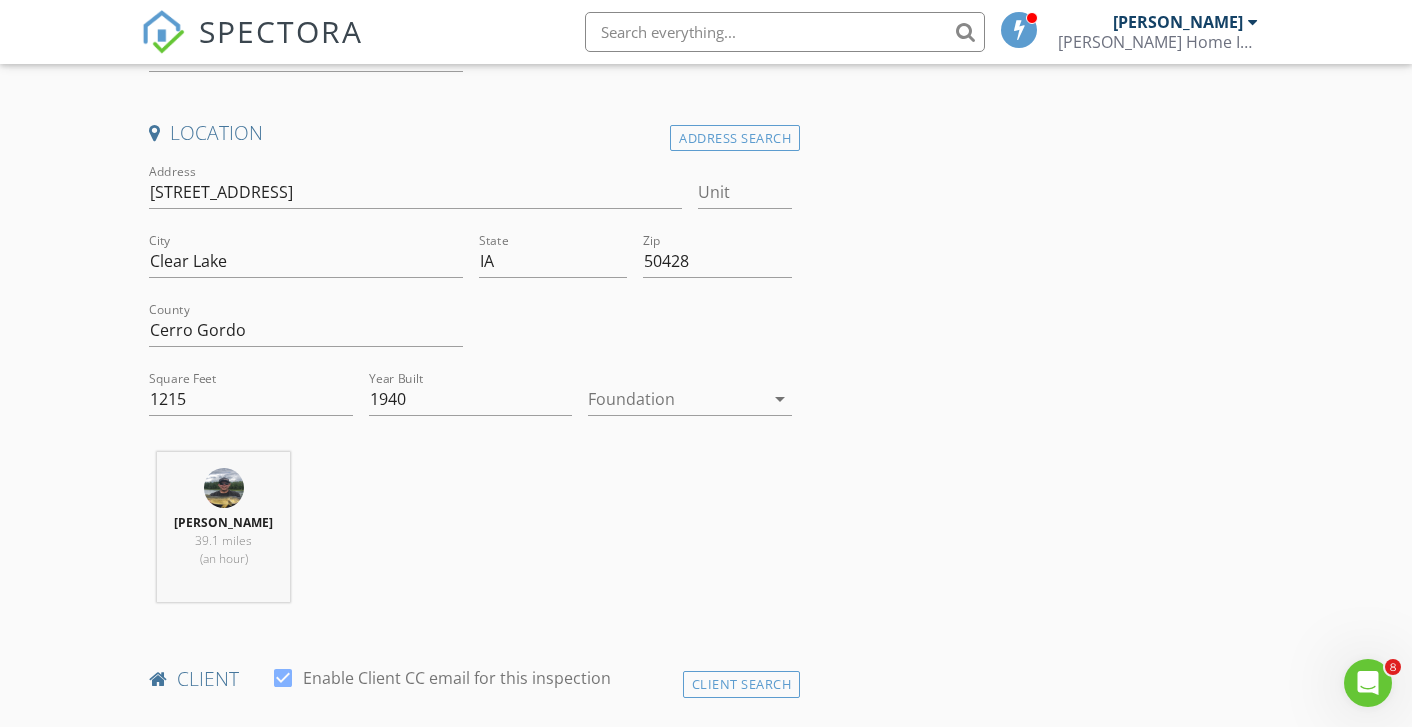 scroll, scrollTop: 534, scrollLeft: 0, axis: vertical 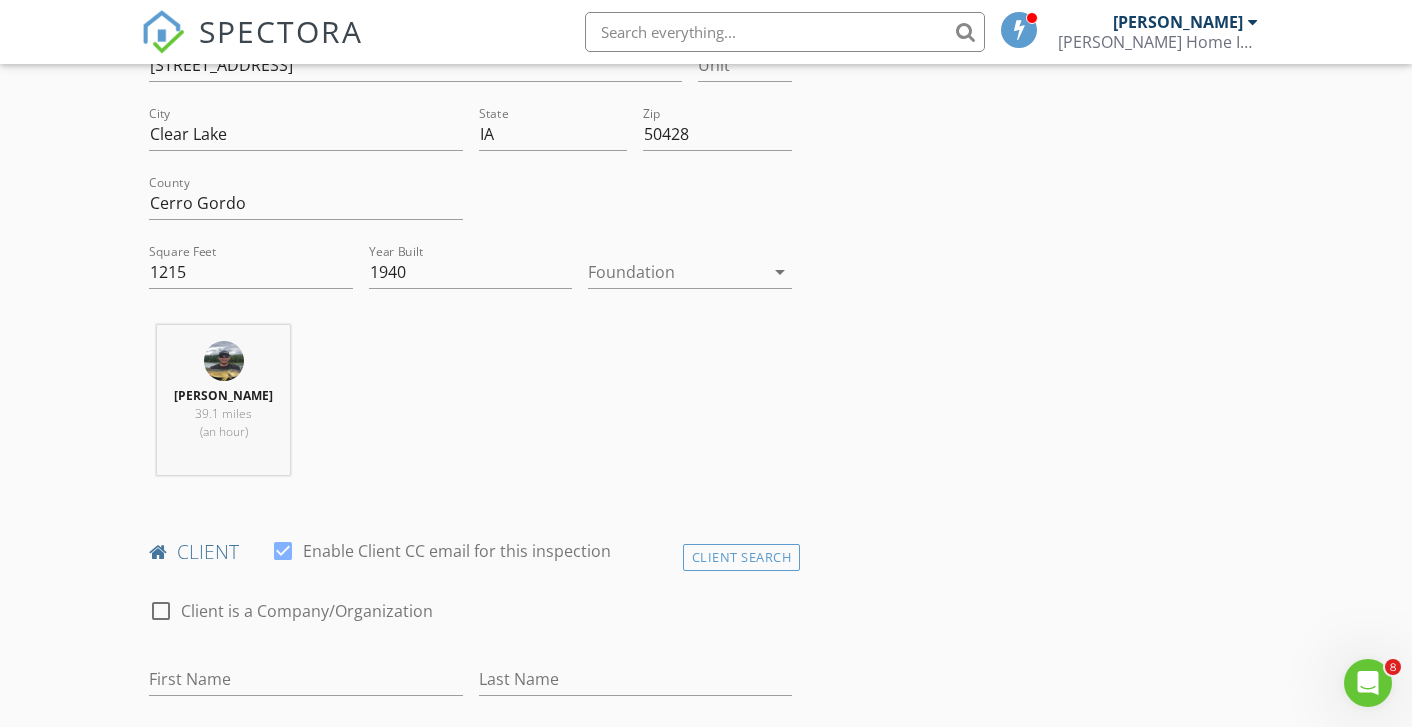 click at bounding box center [676, 272] 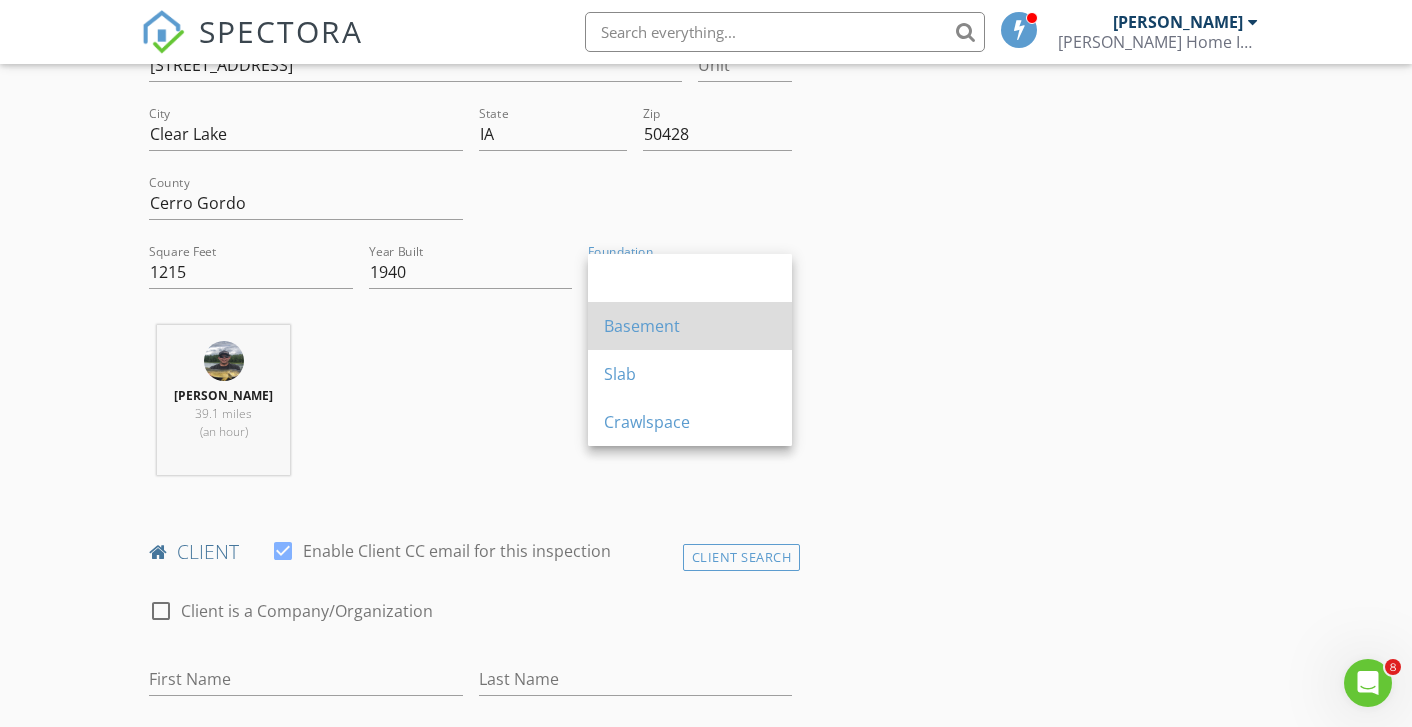 click on "Basement" at bounding box center (690, 326) 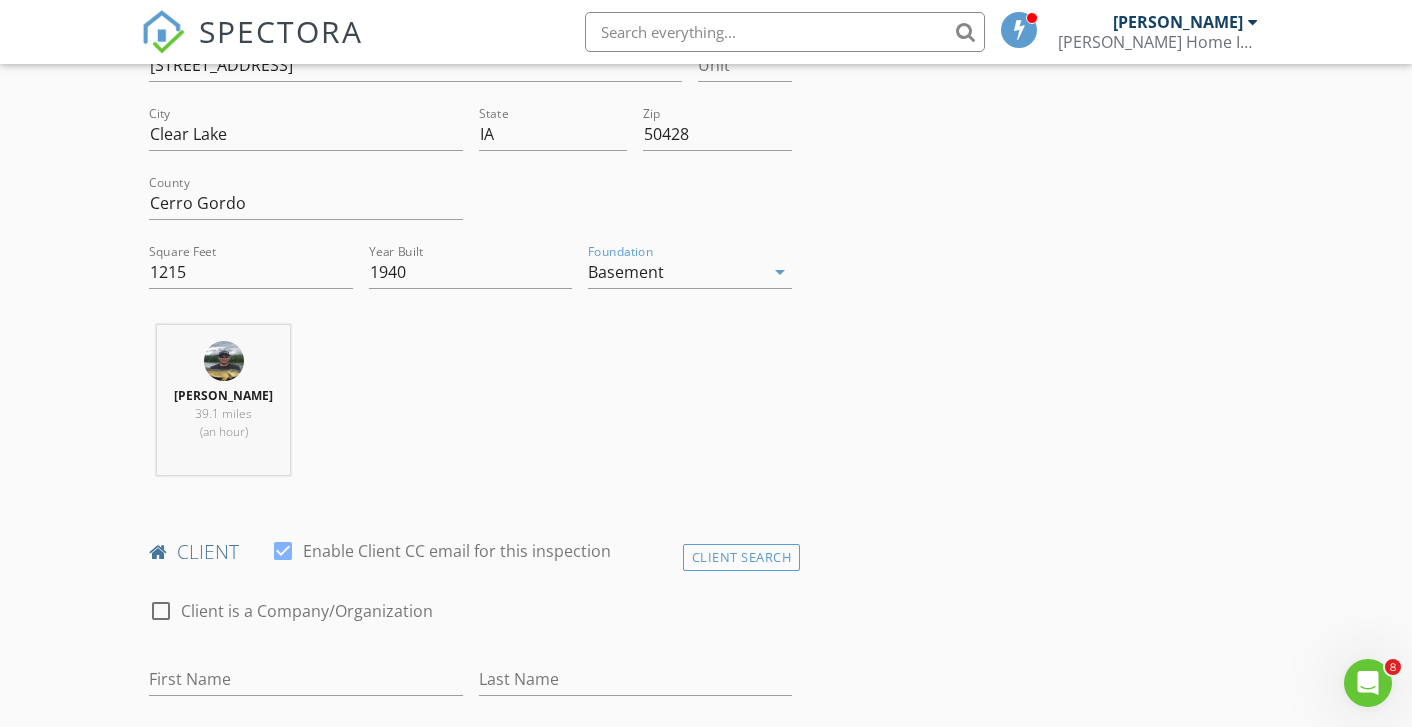 click on "INSPECTOR(S)
check_box   Brian Sutter   PRIMARY   check_box_outline_blank   Ryan Burt     Brian Sutter arrow_drop_down   check_box Brian Sutter specifically requested
Date/Time
07/14/2025 10:00 AM
Location
Address Search       Address 1201 Main Ave   Unit   City Clear Lake   State IA   Zip 50428   County Cerro Gordo     Square Feet 1215   Year Built 1940   Foundation Basement arrow_drop_down     Brian Sutter     39.1 miles     (an hour)
client
check_box Enable Client CC email for this inspection   Client Search     check_box_outline_blank Client is a Company/Organization     First Name   Last Name   Email   CC Email   Phone           Notes   Private Notes
ADD ADDITIONAL client
SERVICES
check_box_outline_blank   Residential Inspection   Residential Inspection" at bounding box center (706, 1337) 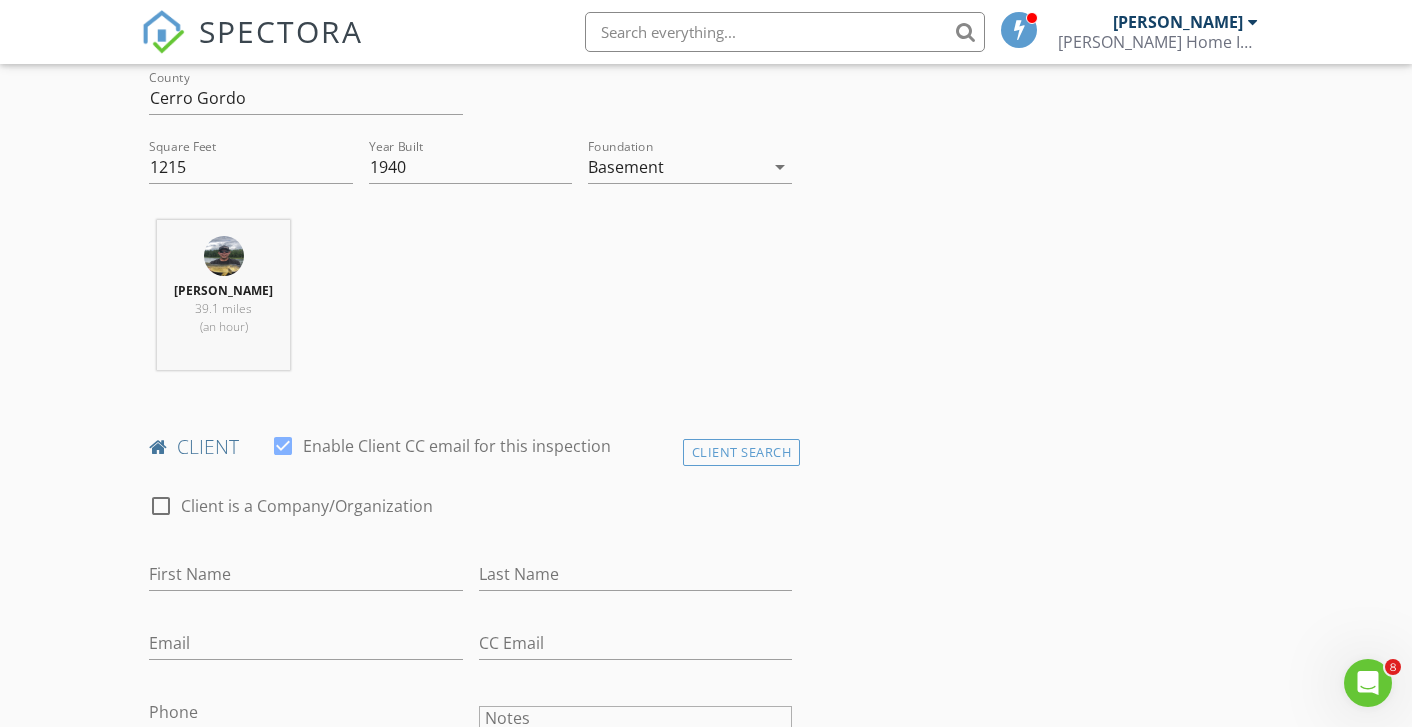 scroll, scrollTop: 723, scrollLeft: 0, axis: vertical 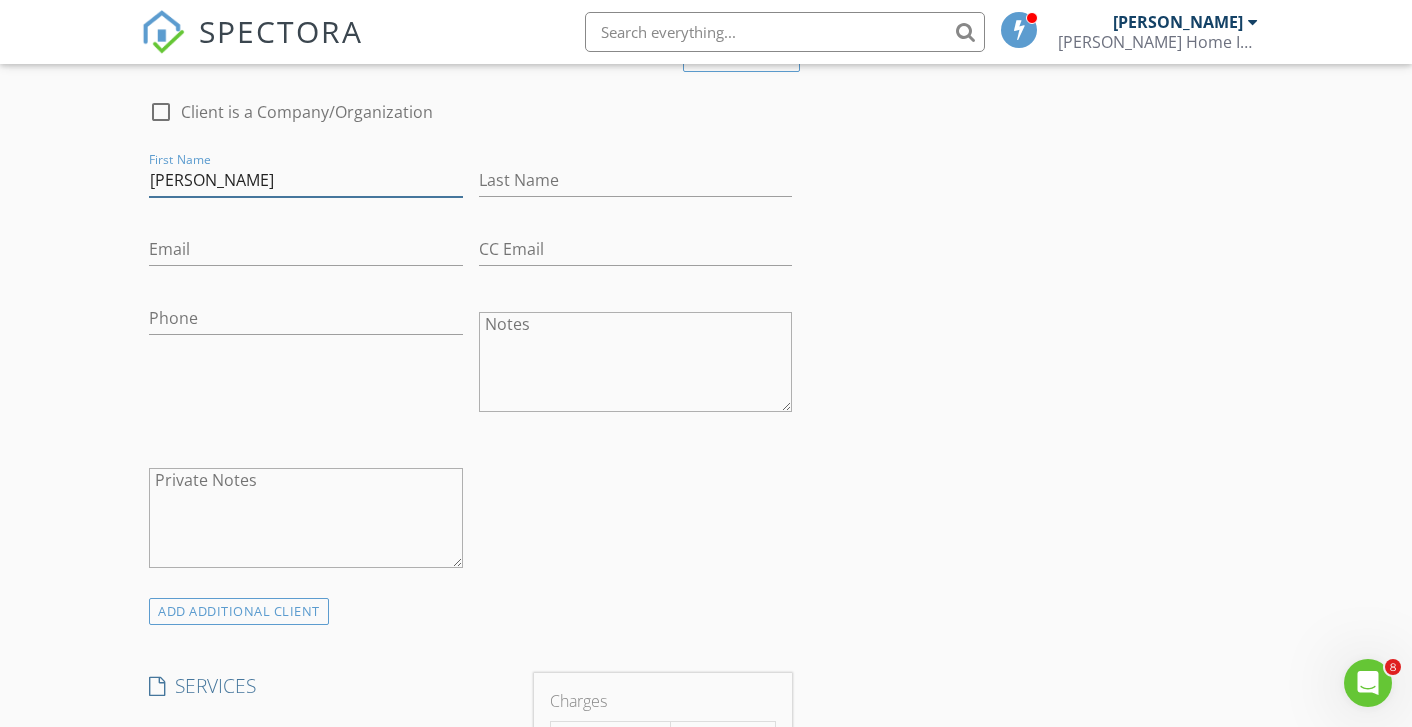 type on "Melissa" 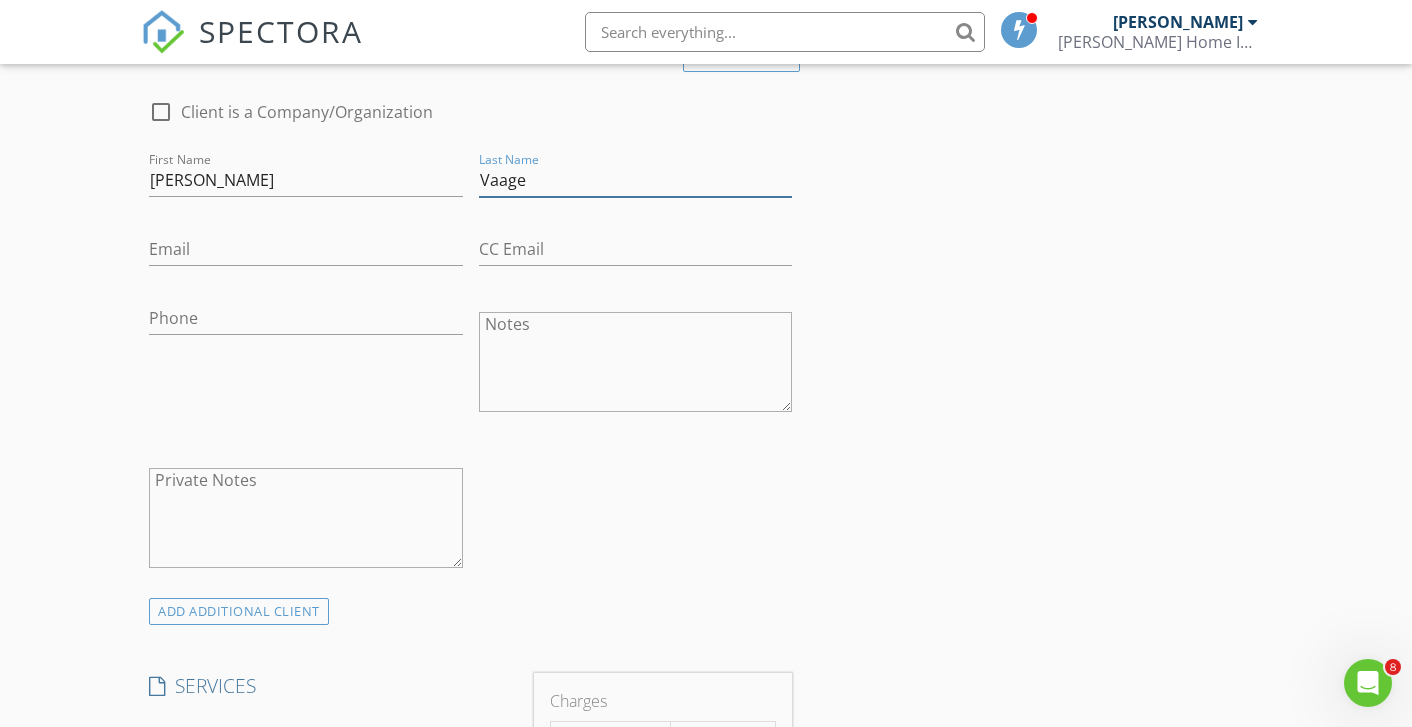 type on "Vaage" 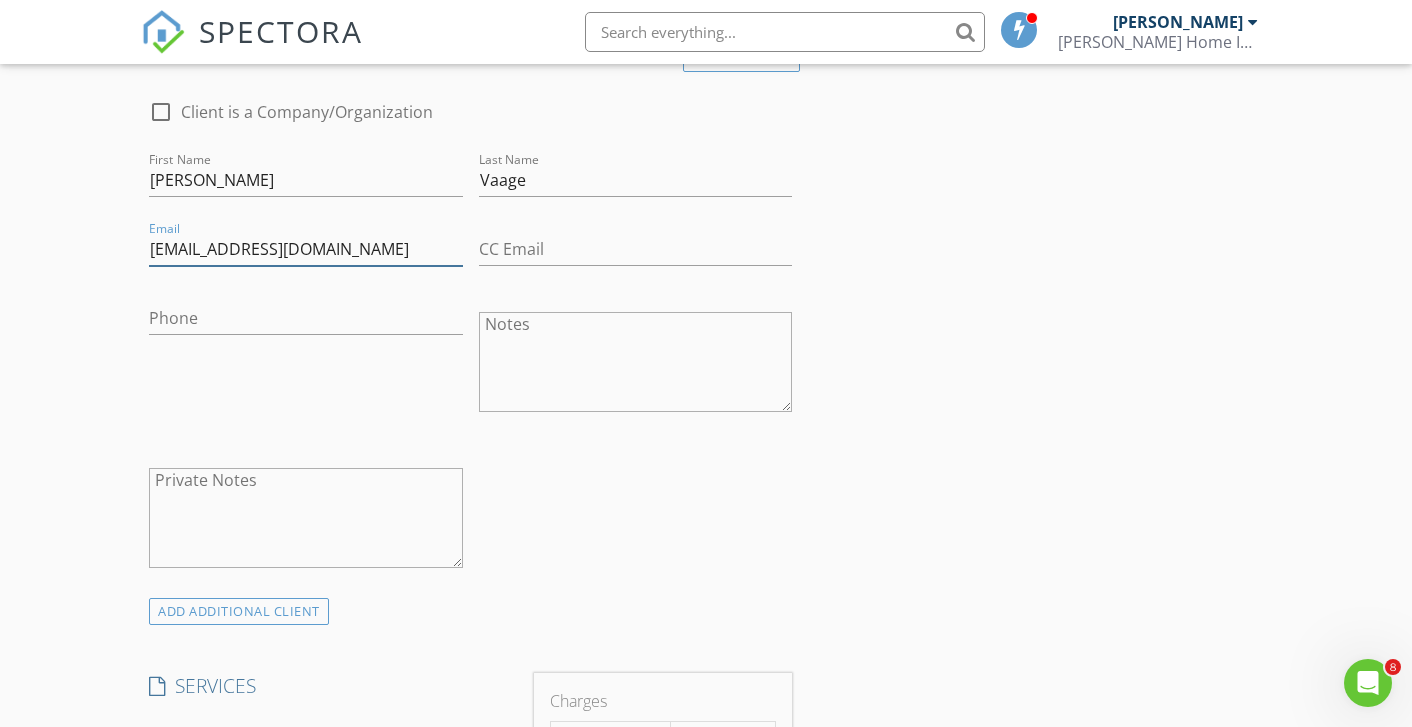 type on "mvaage27@gmail.com" 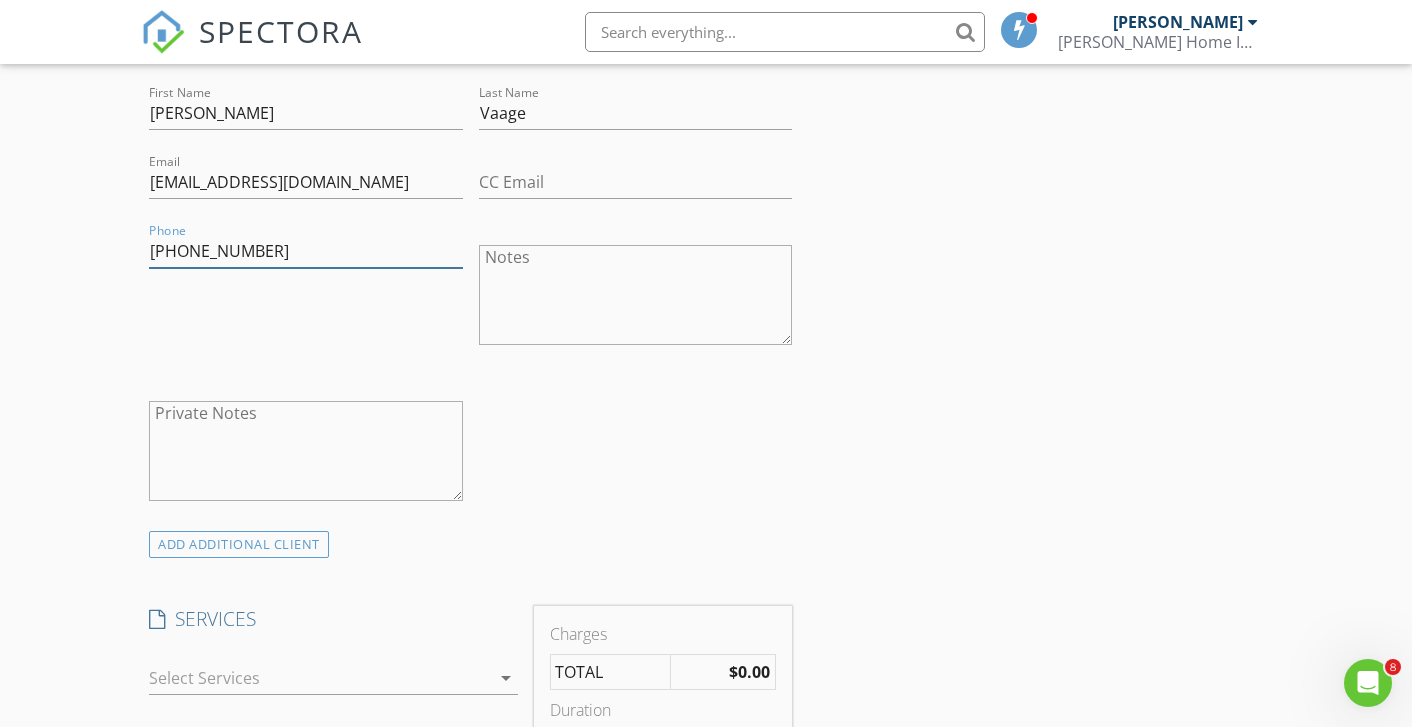scroll, scrollTop: 1449, scrollLeft: 0, axis: vertical 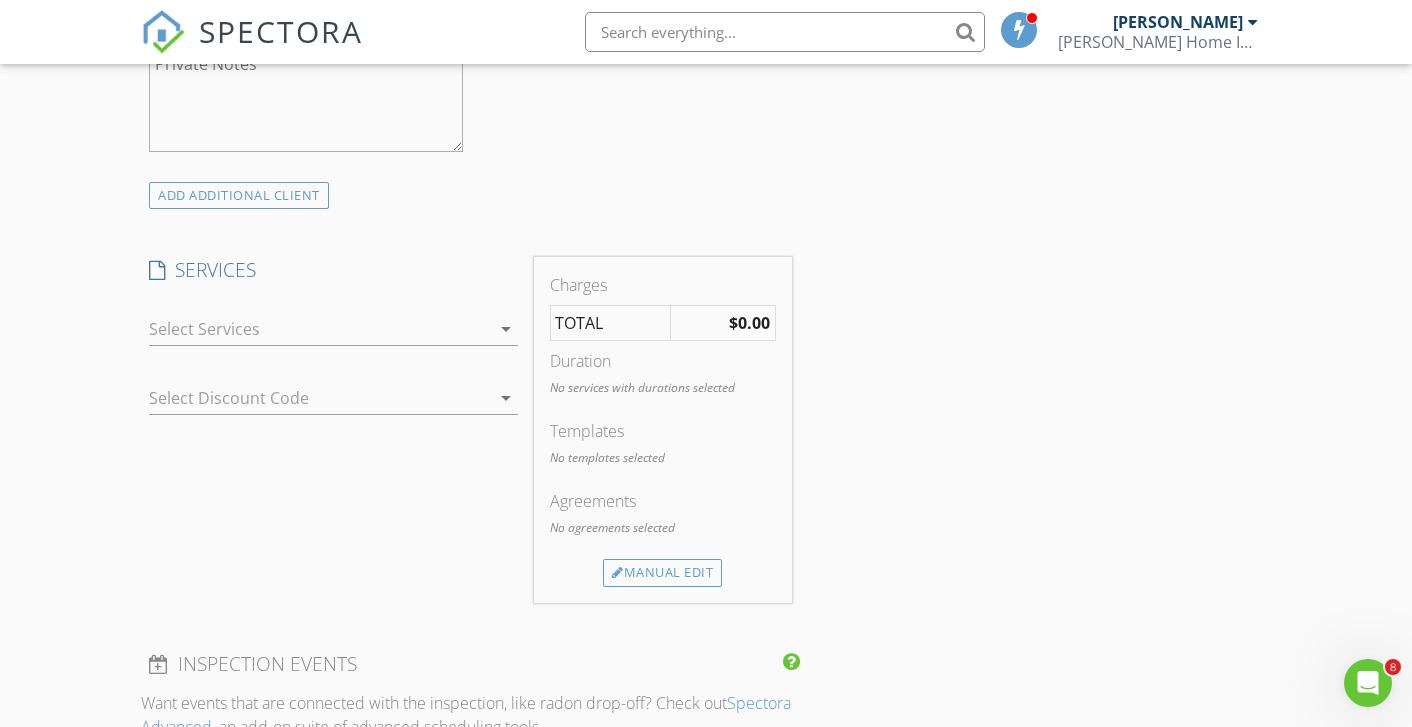 type on "641-425-5691" 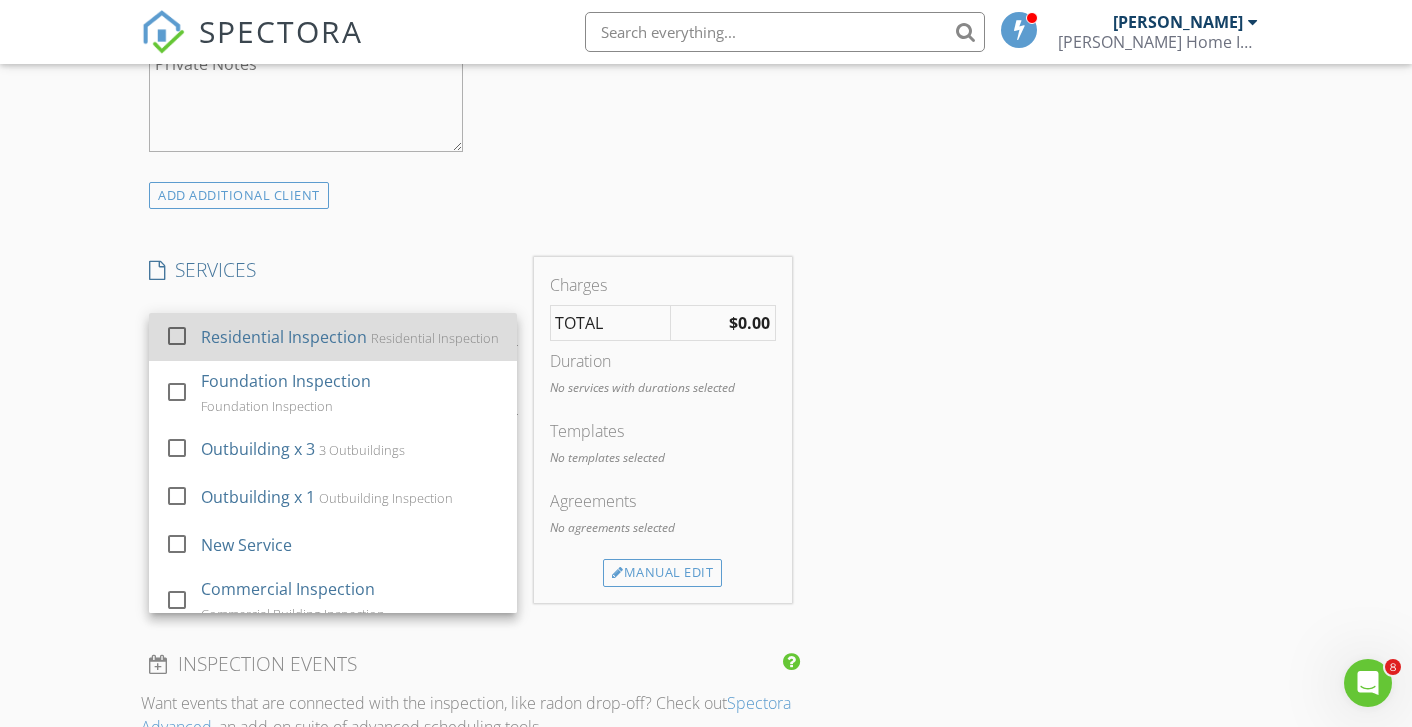click at bounding box center (177, 336) 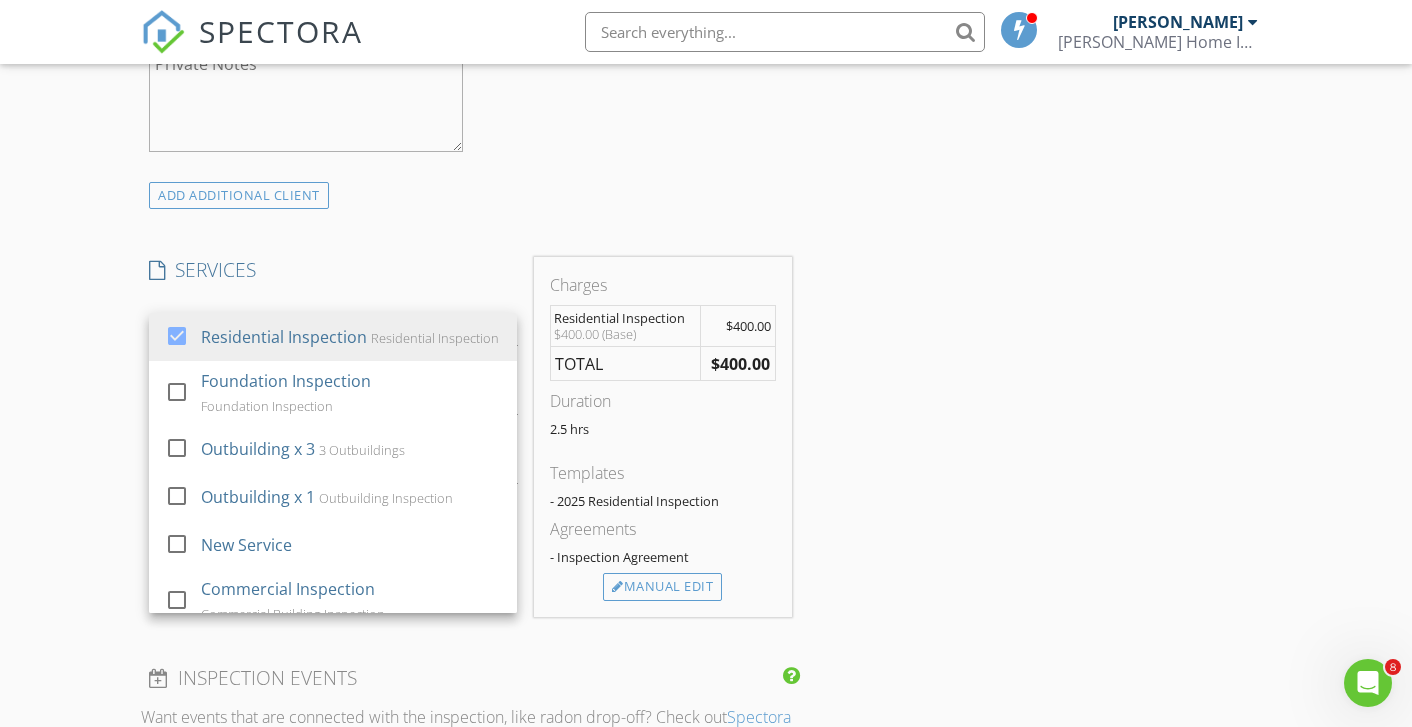 click on "INSPECTOR(S)
check_box   Brian Sutter   PRIMARY   check_box_outline_blank   Ryan Burt     Brian Sutter arrow_drop_down   check_box Brian Sutter specifically requested
Date/Time
07/14/2025 10:00 AM
Location
Address Search       Address 1201 Main Ave   Unit   City Clear Lake   State IA   Zip 50428   County Cerro Gordo     Square Feet 1215   Year Built 1940   Foundation Basement arrow_drop_down     Brian Sutter     39.1 miles     (an hour)
client
check_box Enable Client CC email for this inspection   Client Search     check_box_outline_blank Client is a Company/Organization     First Name Melissa   Last Name Vaage   Email mvaage27@gmail.com   CC Email   Phone 641-425-5691           Notes   Private Notes
ADD ADDITIONAL client
SERVICES
check_box   Residential Inspection" at bounding box center (706, 429) 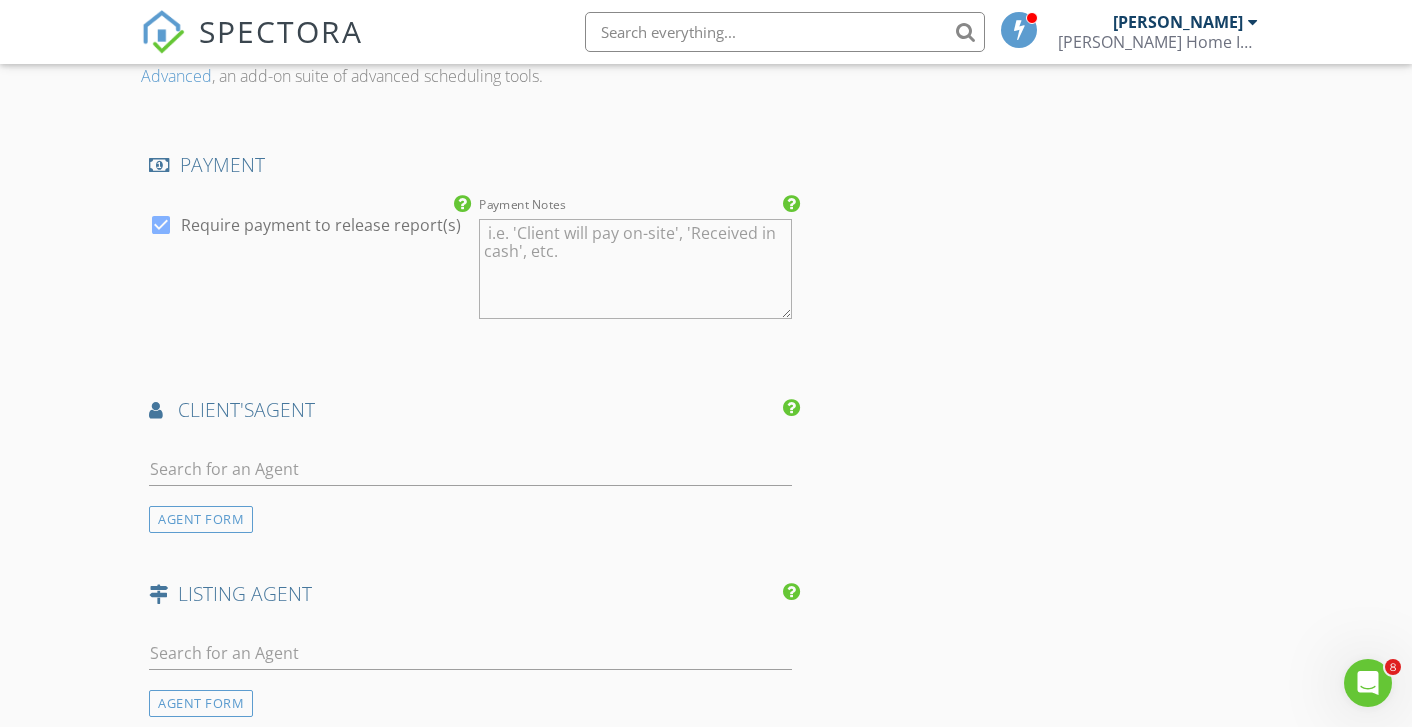 scroll, scrollTop: 2291, scrollLeft: 0, axis: vertical 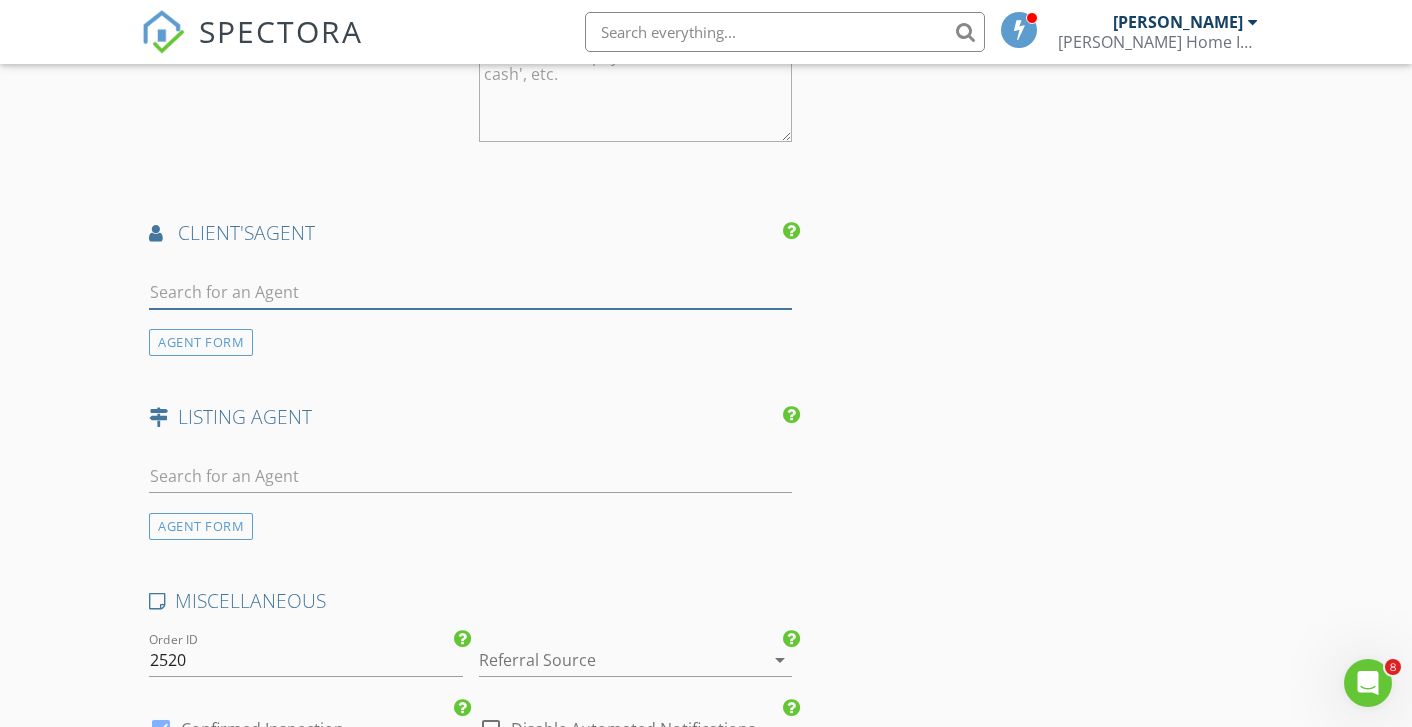 click at bounding box center [470, 292] 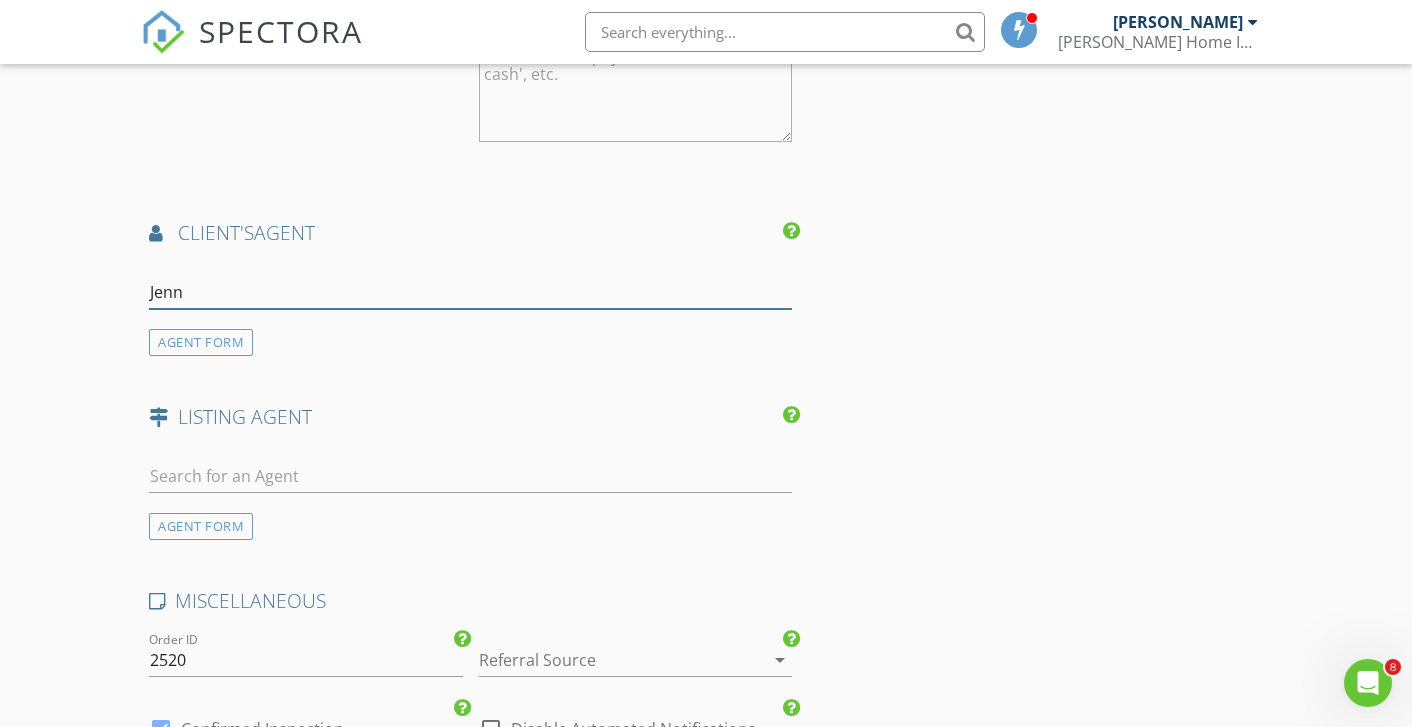 type on "Jenna" 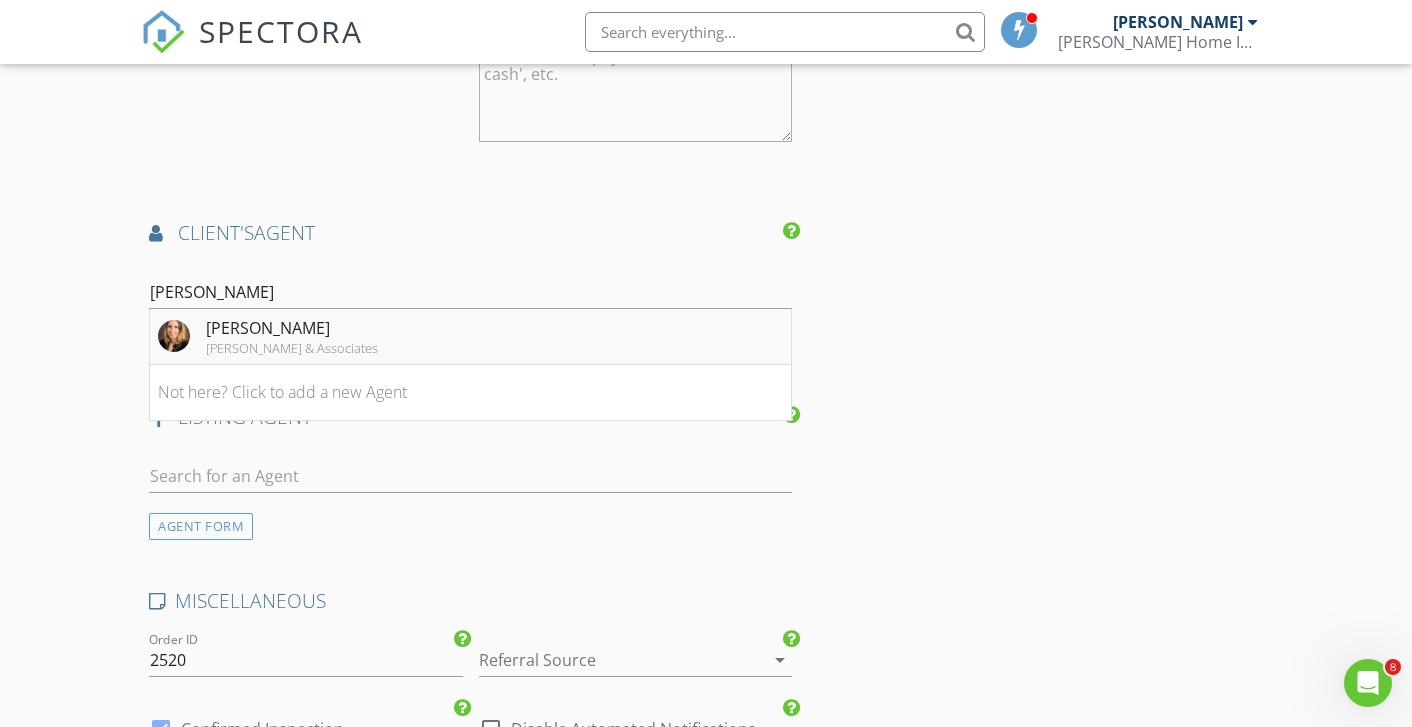 click on "Jenna Sheriff" at bounding box center [292, 328] 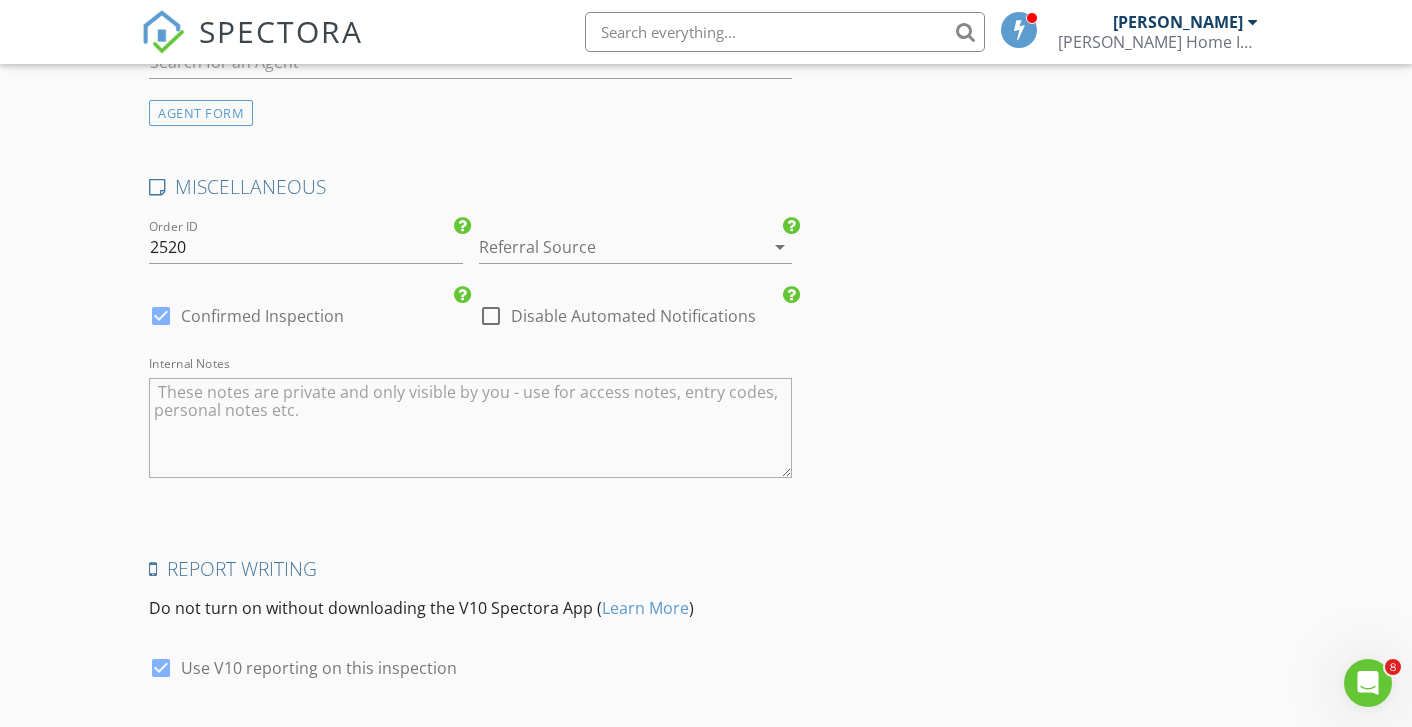 scroll, scrollTop: 2800, scrollLeft: 0, axis: vertical 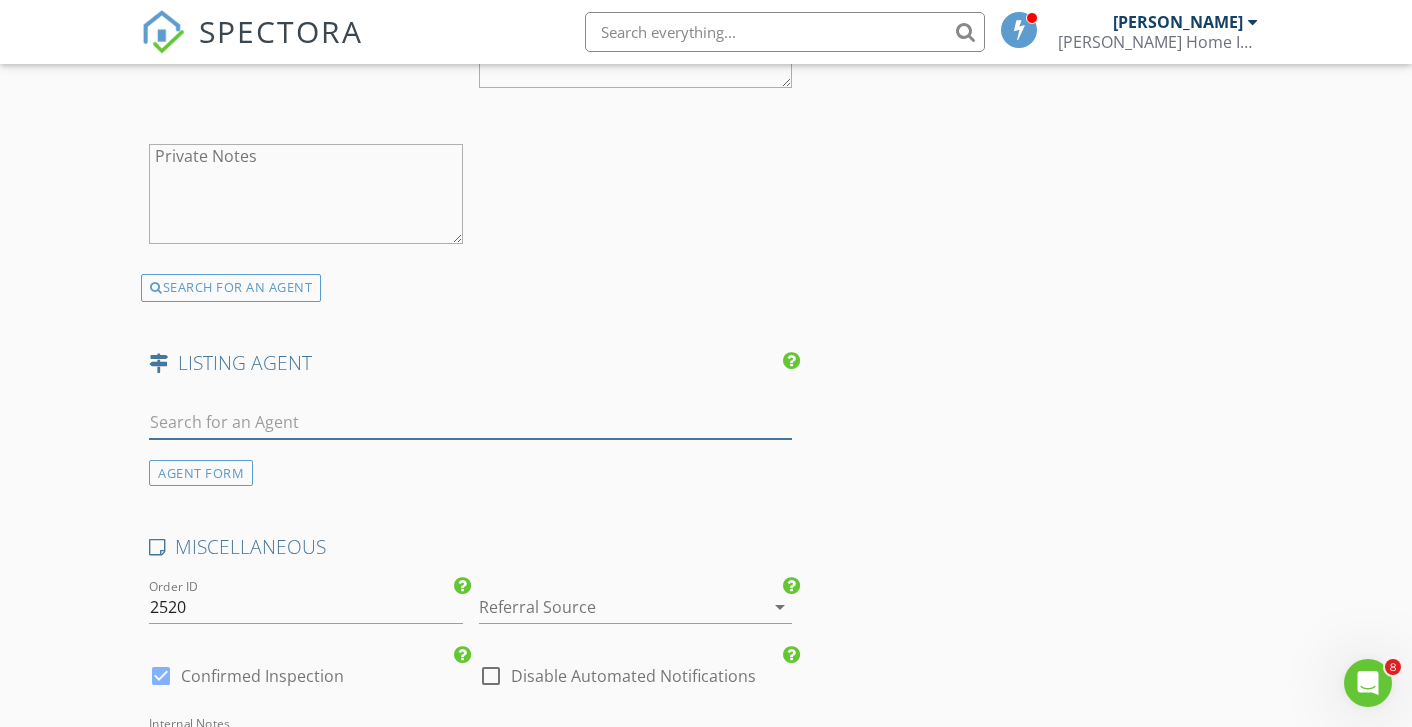 click at bounding box center (470, 422) 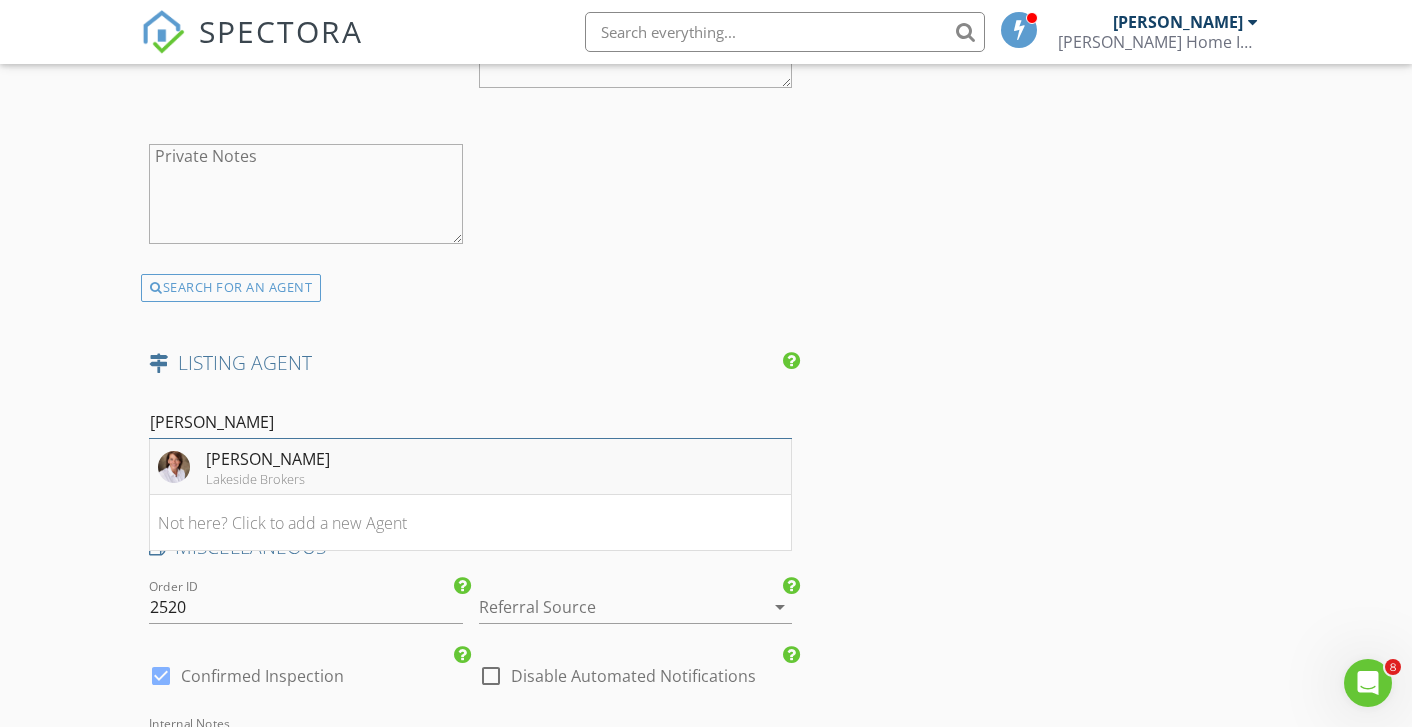 type on "Tanya" 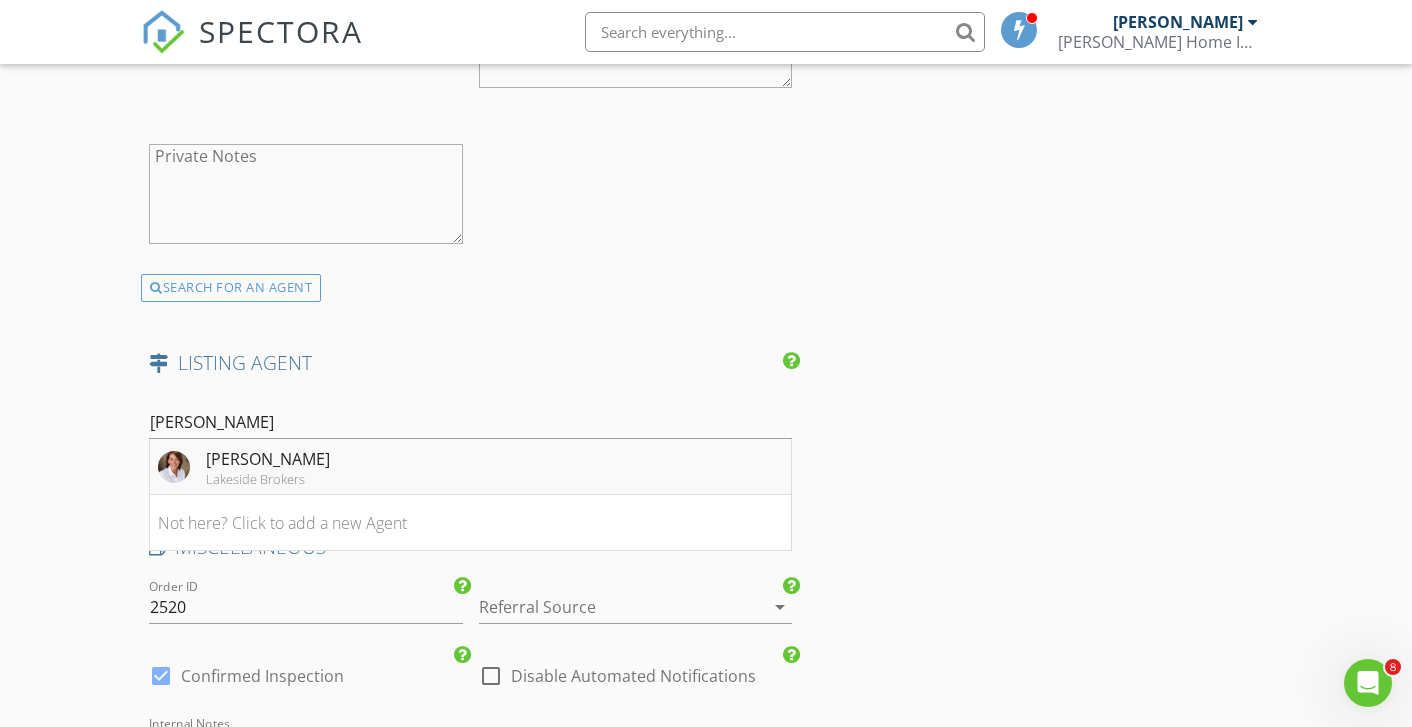 click on "Tanya Kirschbaum
Lakeside Brokers" at bounding box center (470, 467) 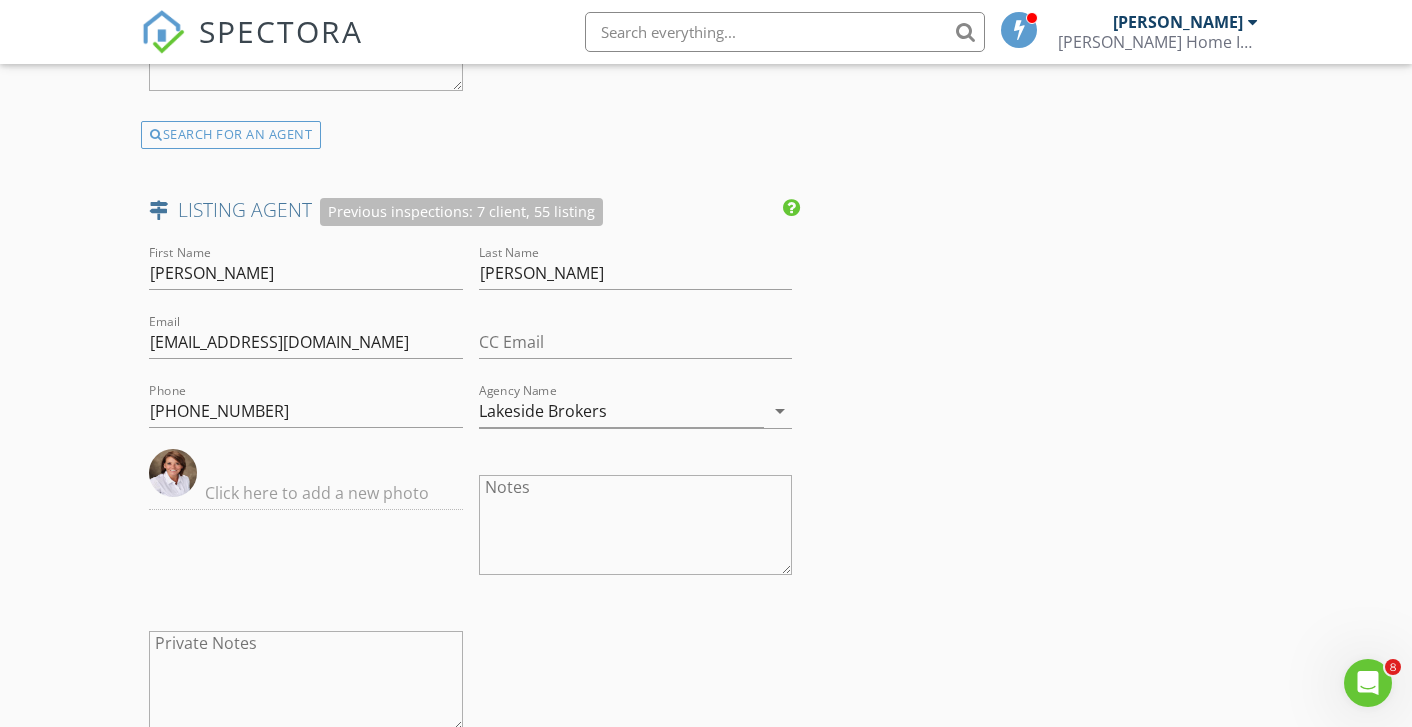 scroll, scrollTop: 3280, scrollLeft: 0, axis: vertical 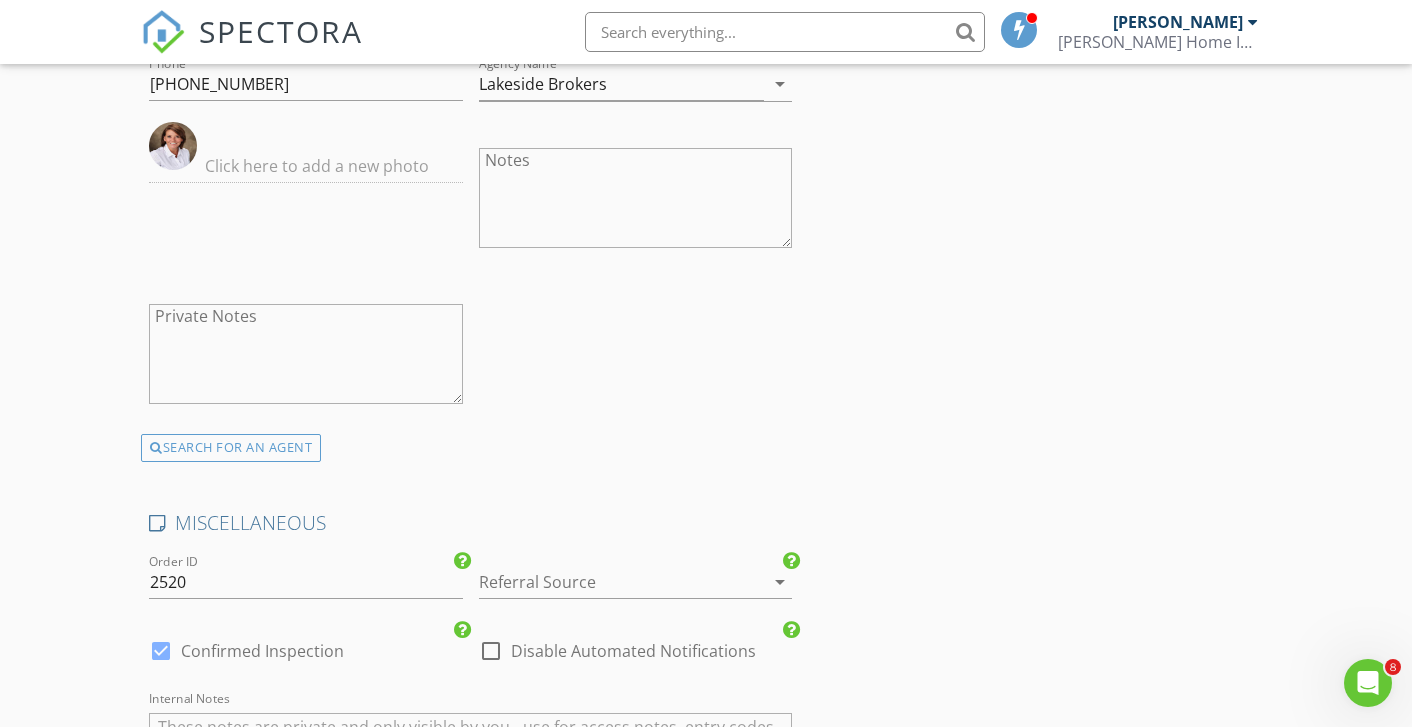 click at bounding box center (607, 582) 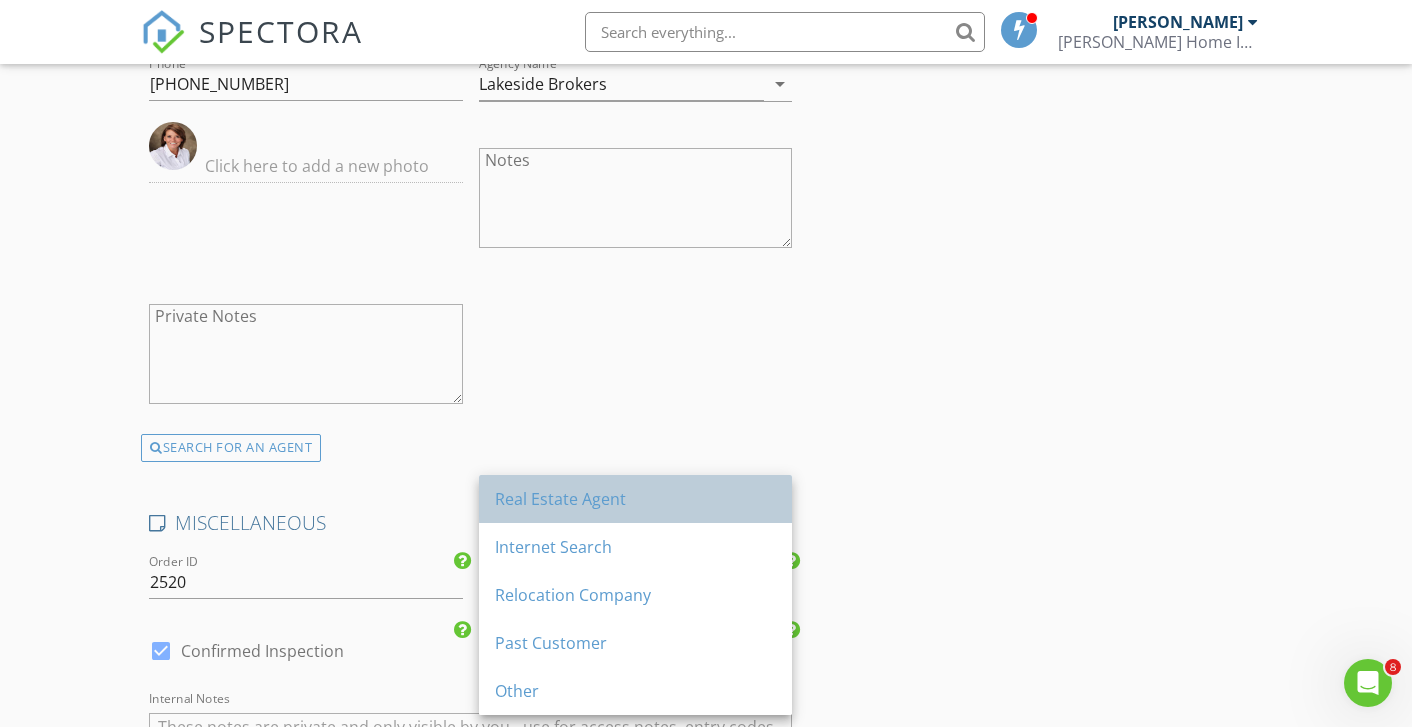 click on "Real Estate Agent" at bounding box center (635, 499) 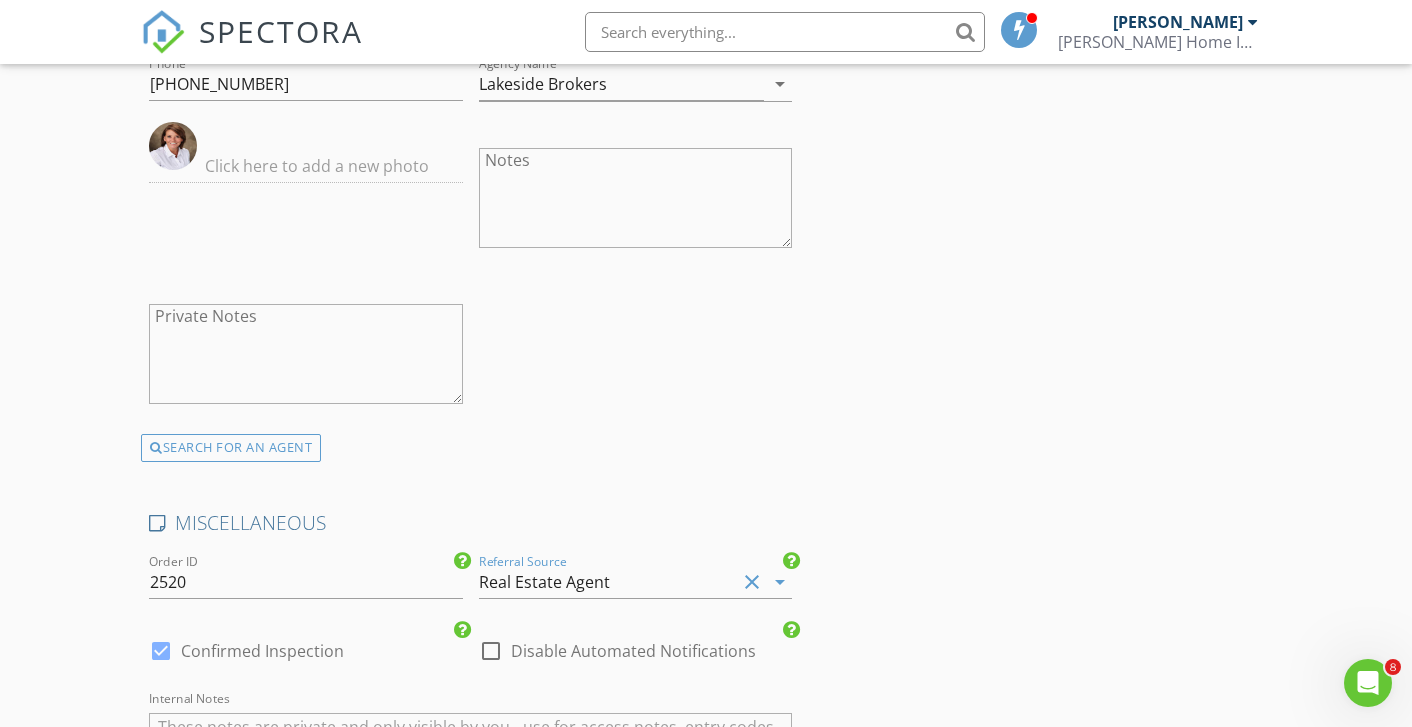 click on "INSPECTOR(S)
check_box   Brian Sutter   PRIMARY   check_box_outline_blank   Ryan Burt     Brian Sutter arrow_drop_down   check_box Brian Sutter specifically requested
Date/Time
07/14/2025 10:00 AM
Location
Address Search       Address 1201 Main Ave   Unit   City Clear Lake   State IA   Zip 50428   County Cerro Gordo     Square Feet 1215   Year Built 1940   Foundation Basement arrow_drop_down     Brian Sutter     39.1 miles     (an hour)
client
check_box Enable Client CC email for this inspection   Client Search     check_box_outline_blank Client is a Company/Organization     First Name Melissa   Last Name Vaage   Email mvaage27@gmail.com   CC Email   Phone 641-425-5691           Notes   Private Notes
ADD ADDITIONAL client
SERVICES
check_box   Residential Inspection" at bounding box center [706, -946] 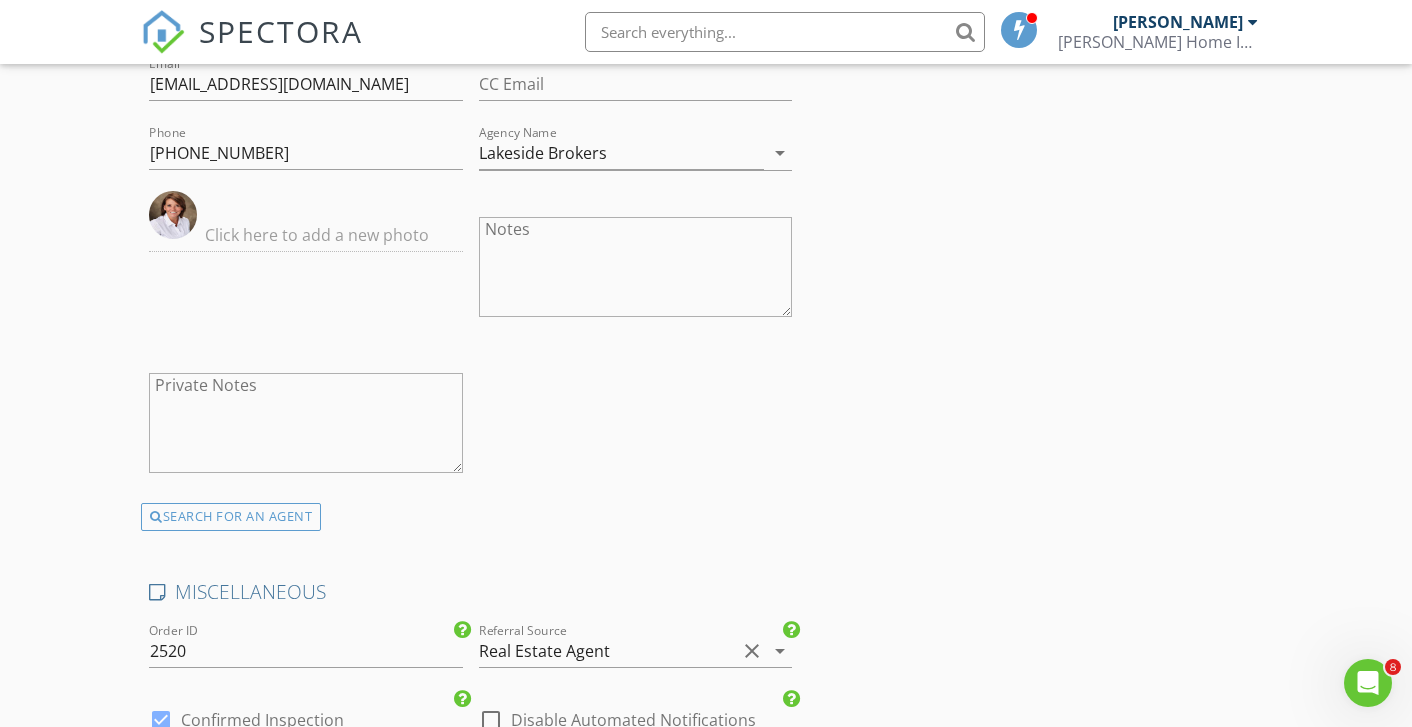 scroll, scrollTop: 3750, scrollLeft: 0, axis: vertical 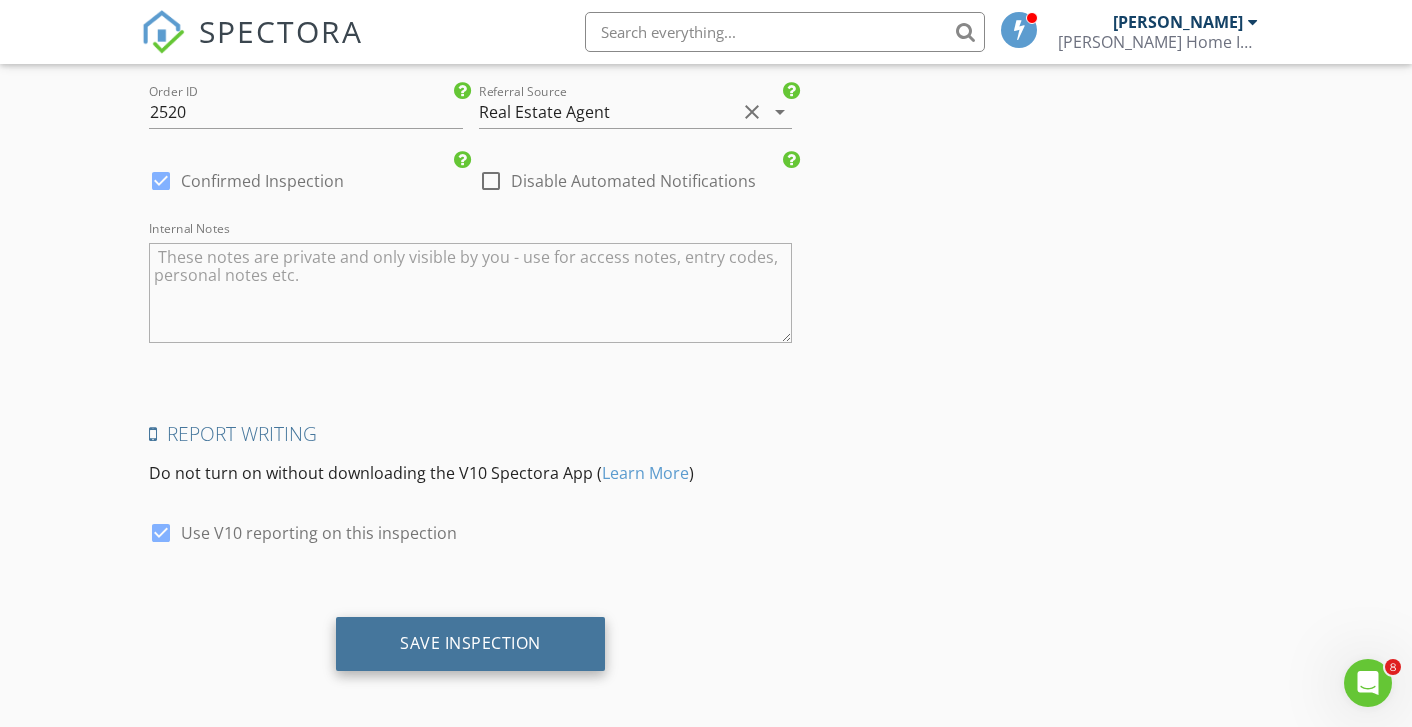 click on "Save Inspection" at bounding box center [470, 644] 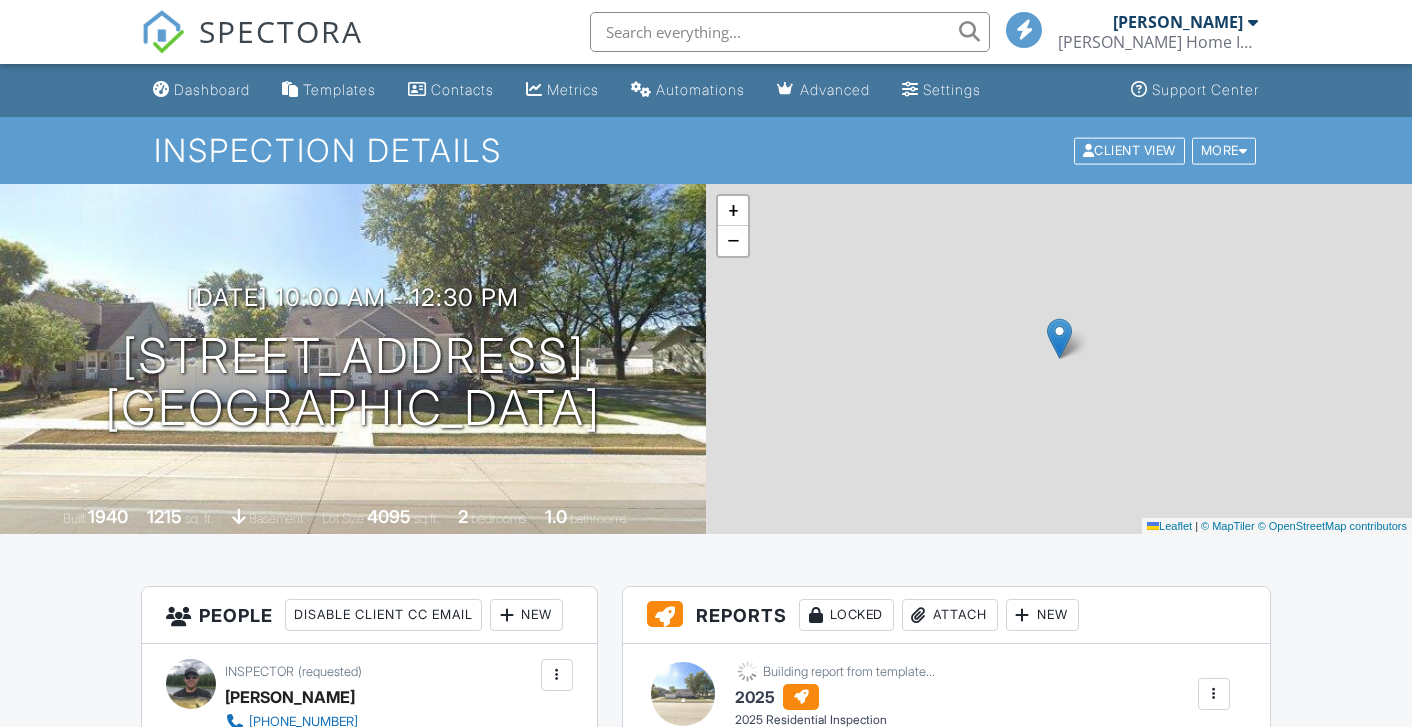 scroll, scrollTop: 0, scrollLeft: 0, axis: both 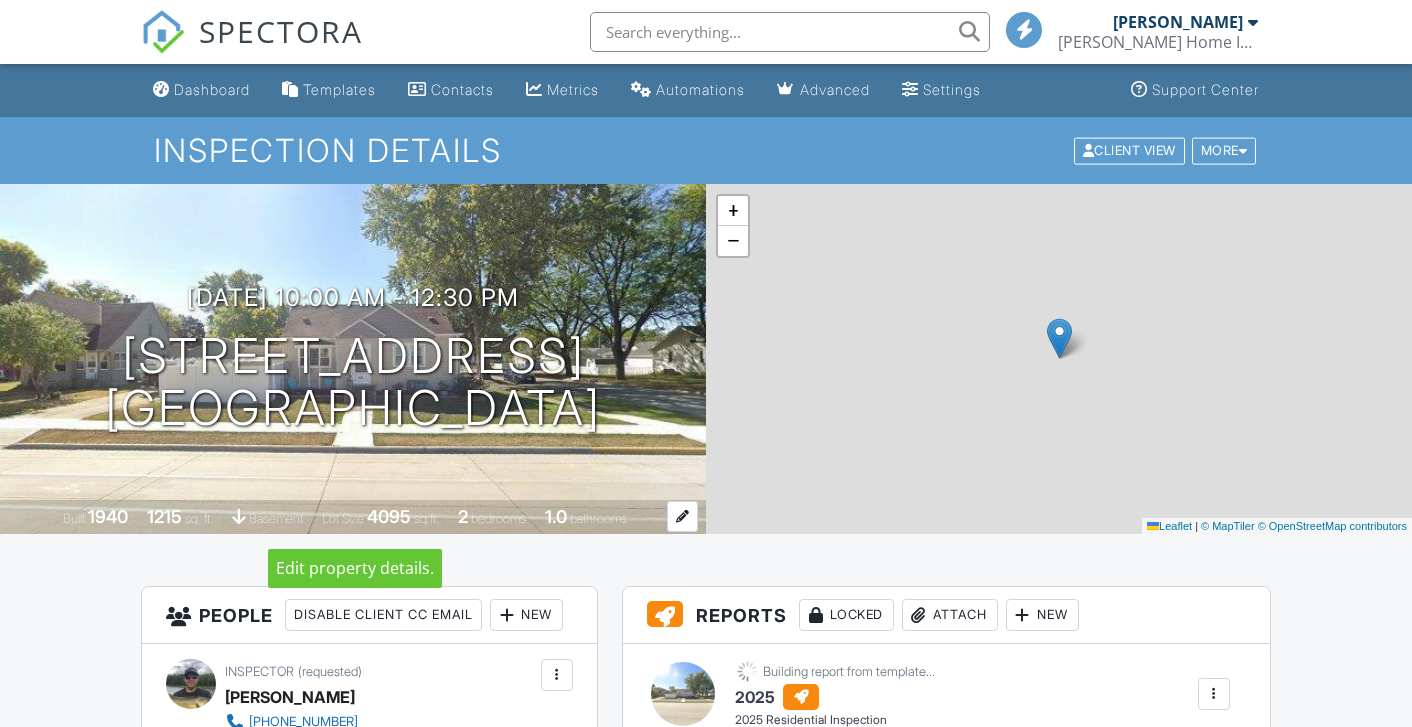 click on "bedrooms" at bounding box center (498, 518) 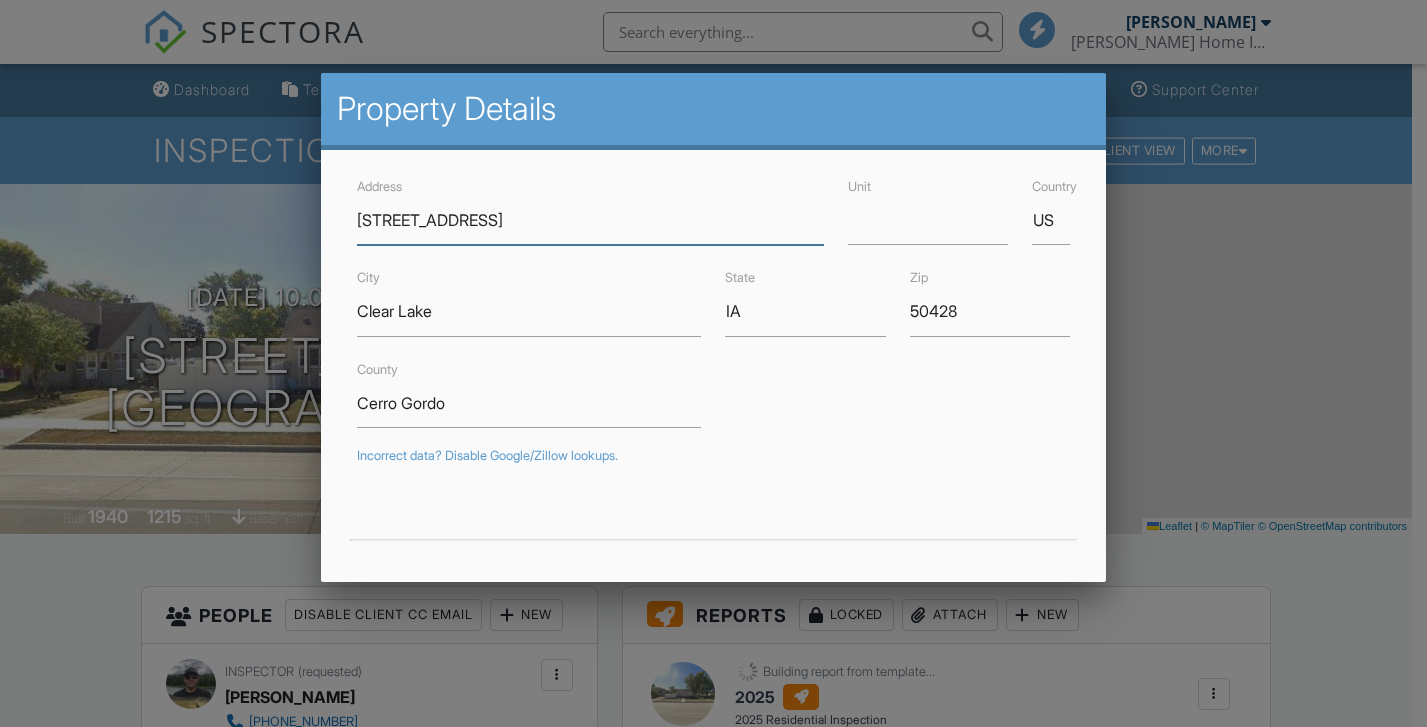 scroll, scrollTop: 489, scrollLeft: 0, axis: vertical 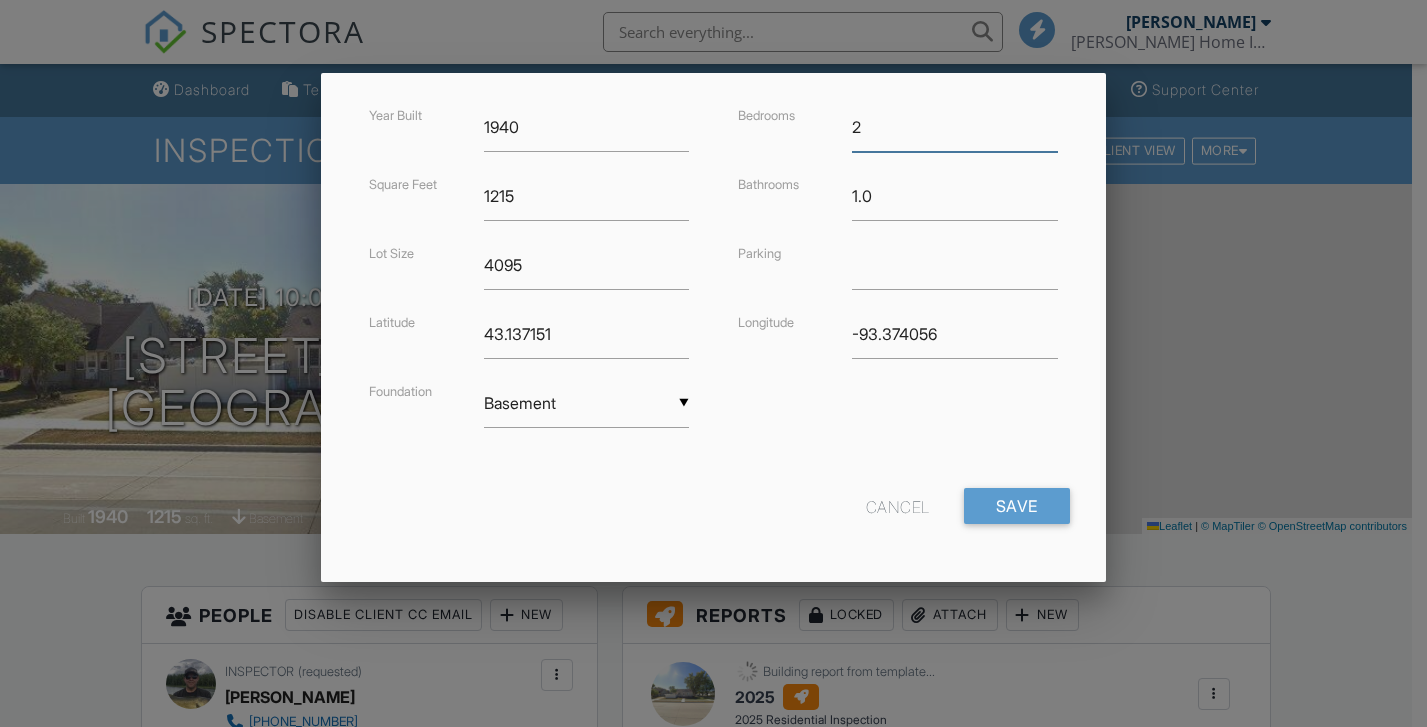 click on "2" at bounding box center [955, 127] 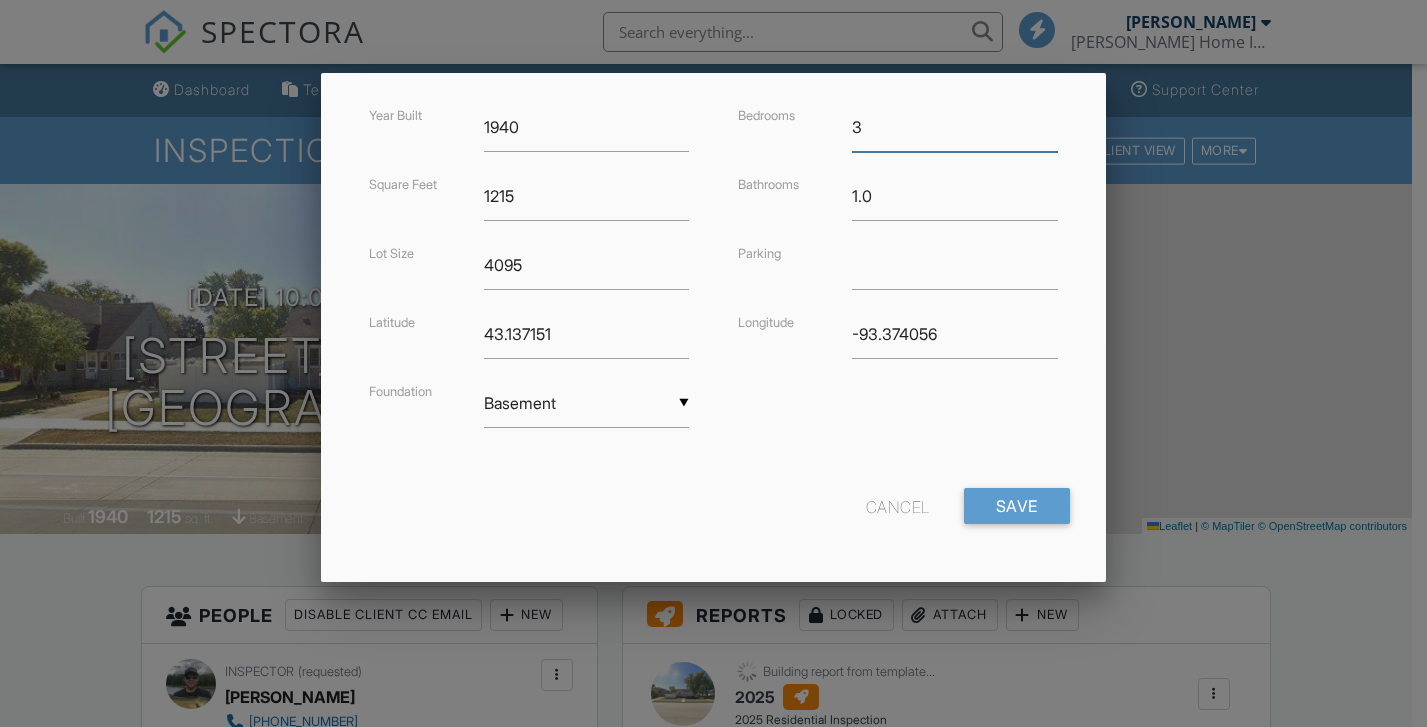 type on "3" 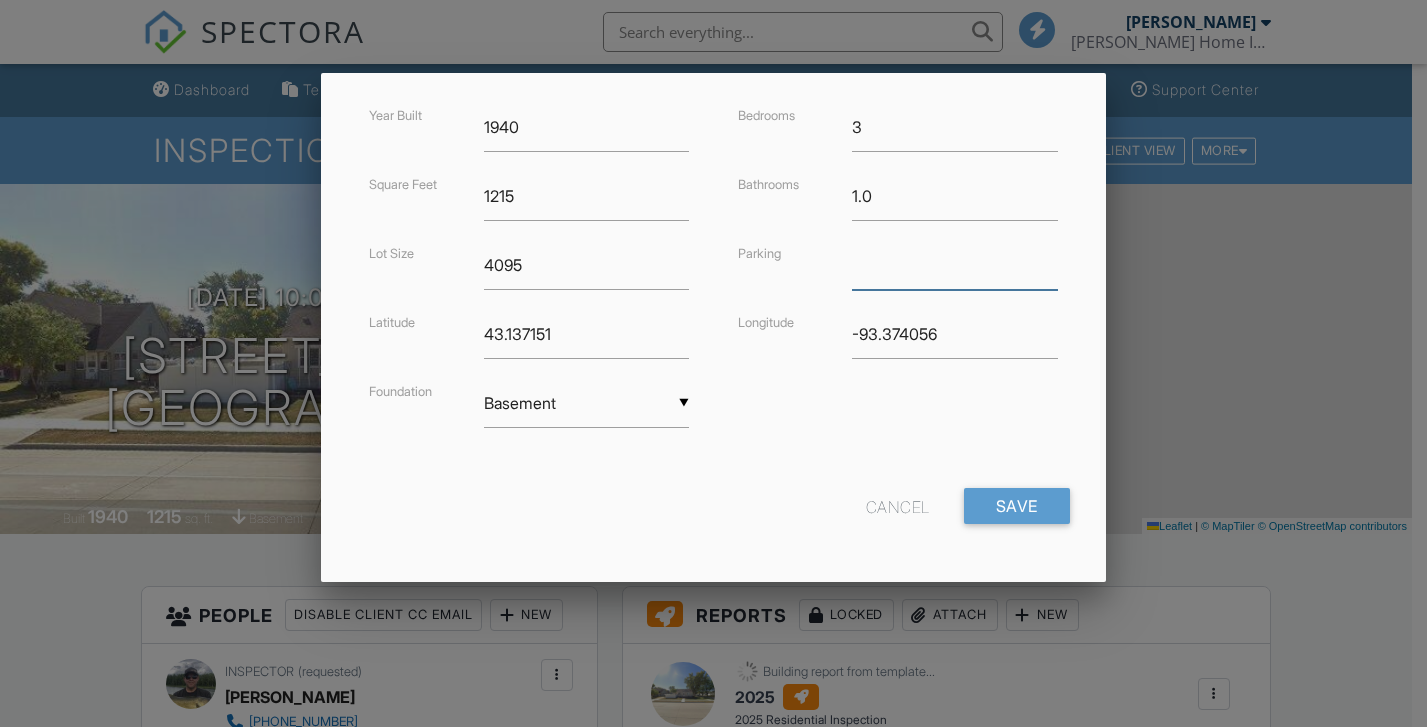 click at bounding box center (955, 265) 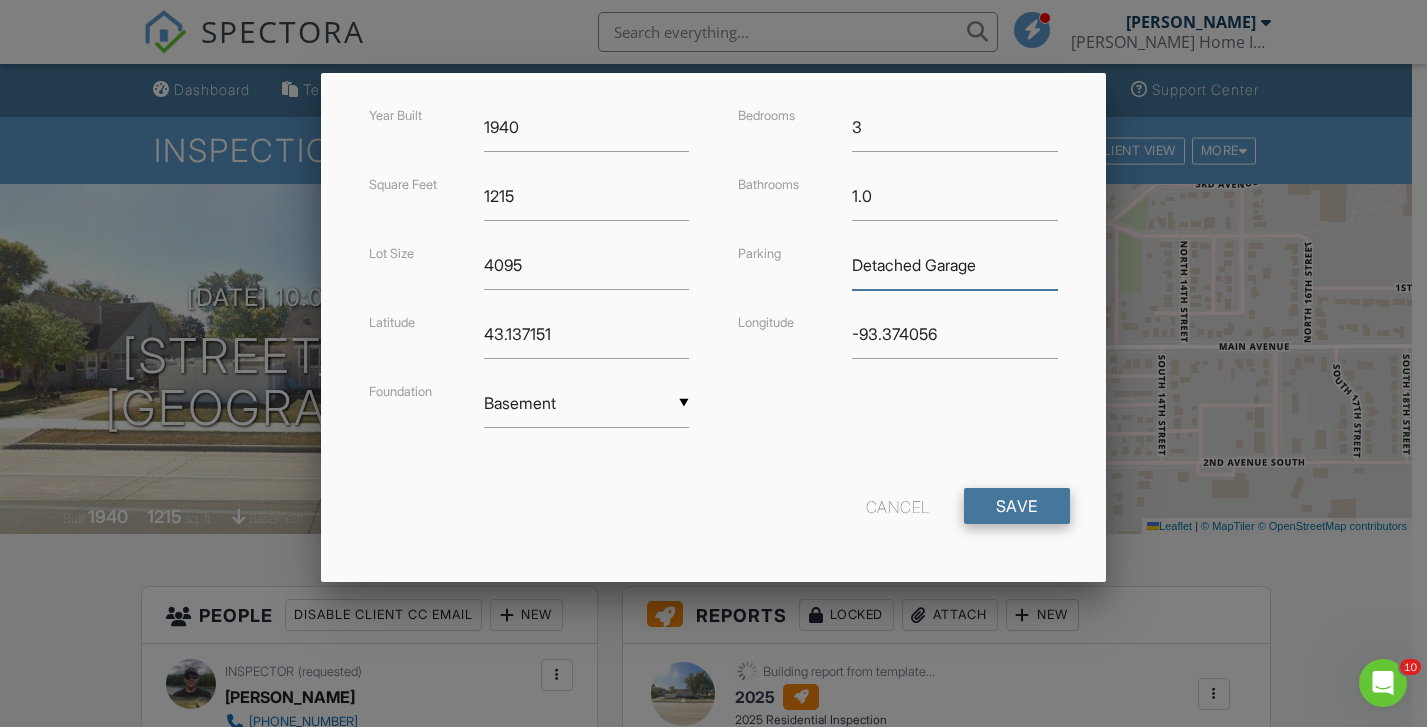 scroll, scrollTop: 0, scrollLeft: 0, axis: both 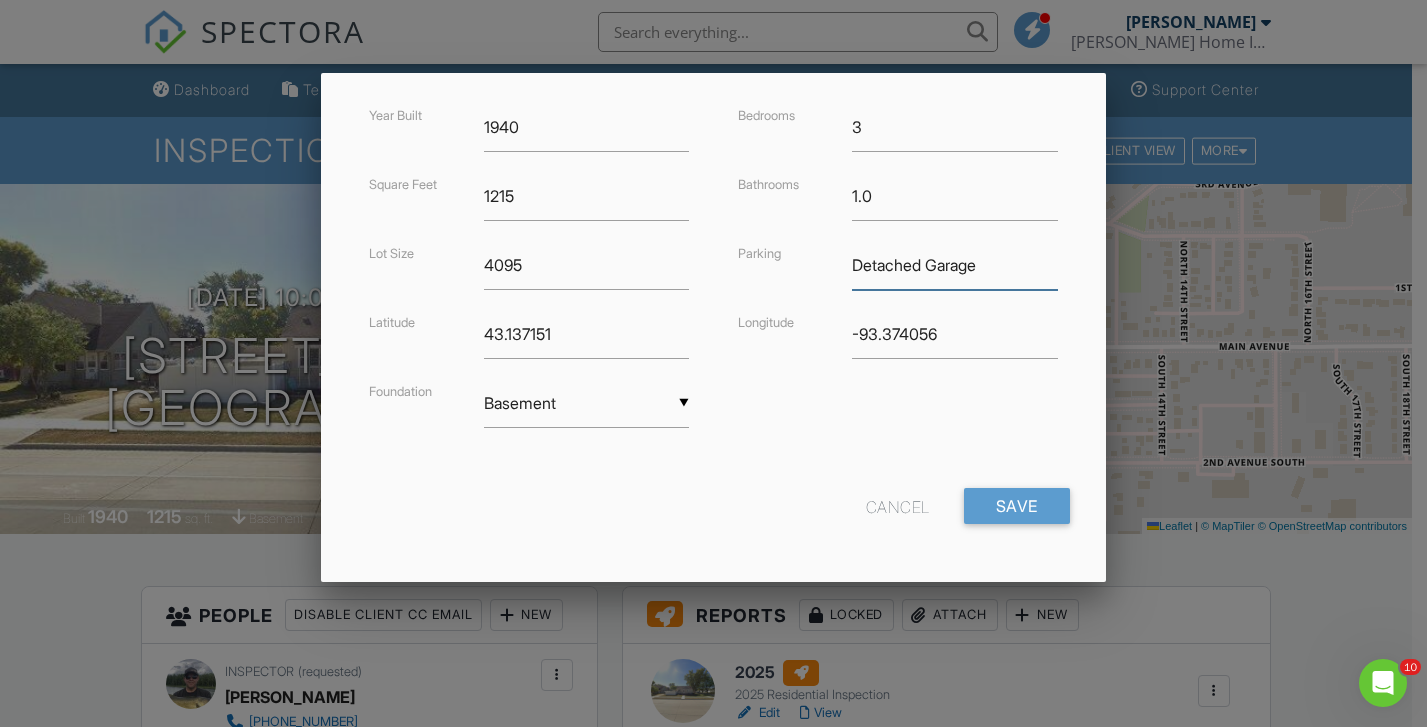 type on "Detached Garage" 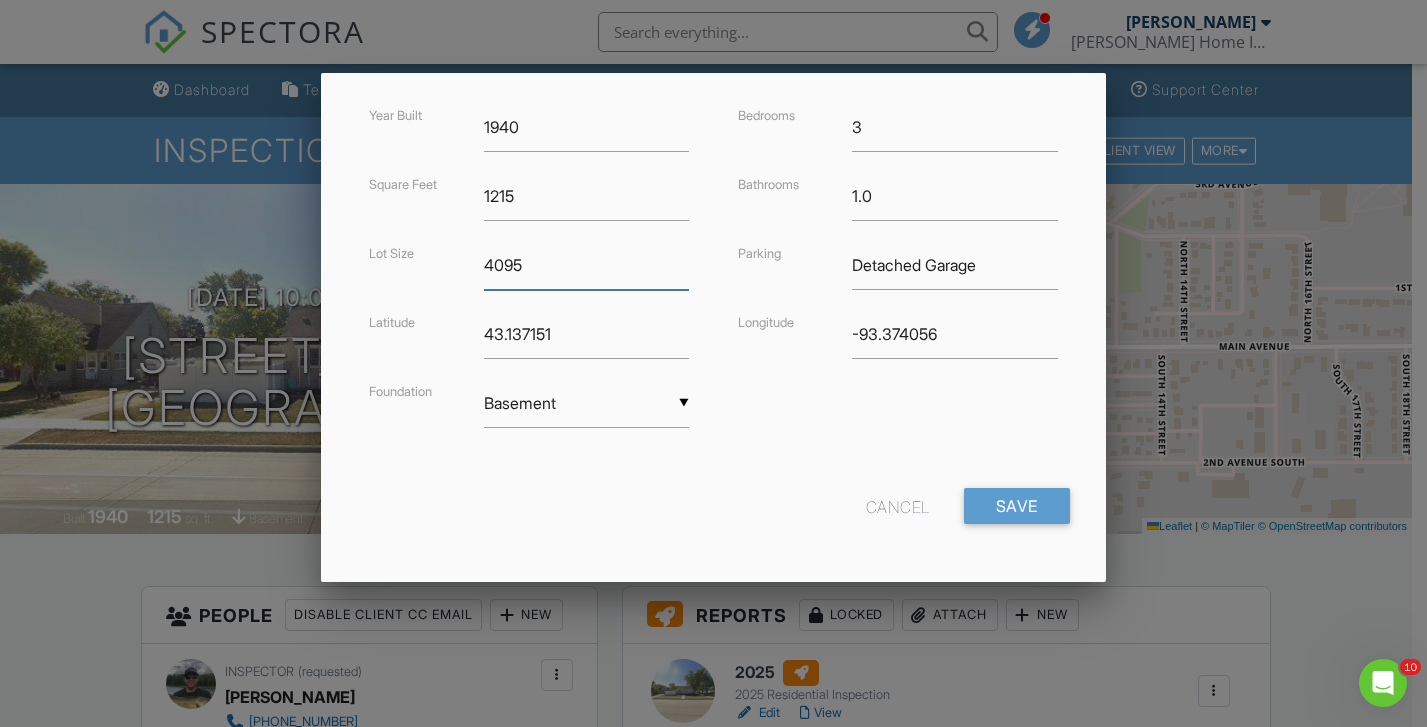 click on "4095" at bounding box center (587, 265) 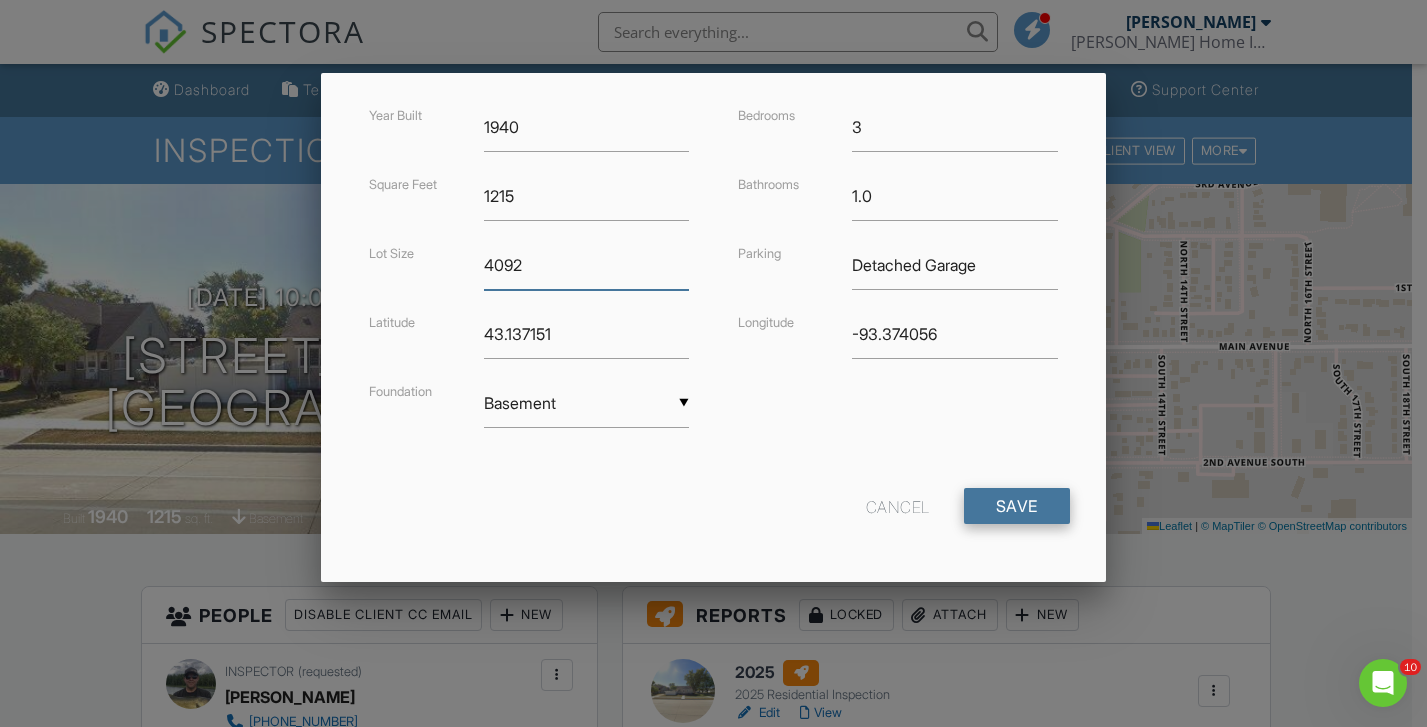 type on "4092" 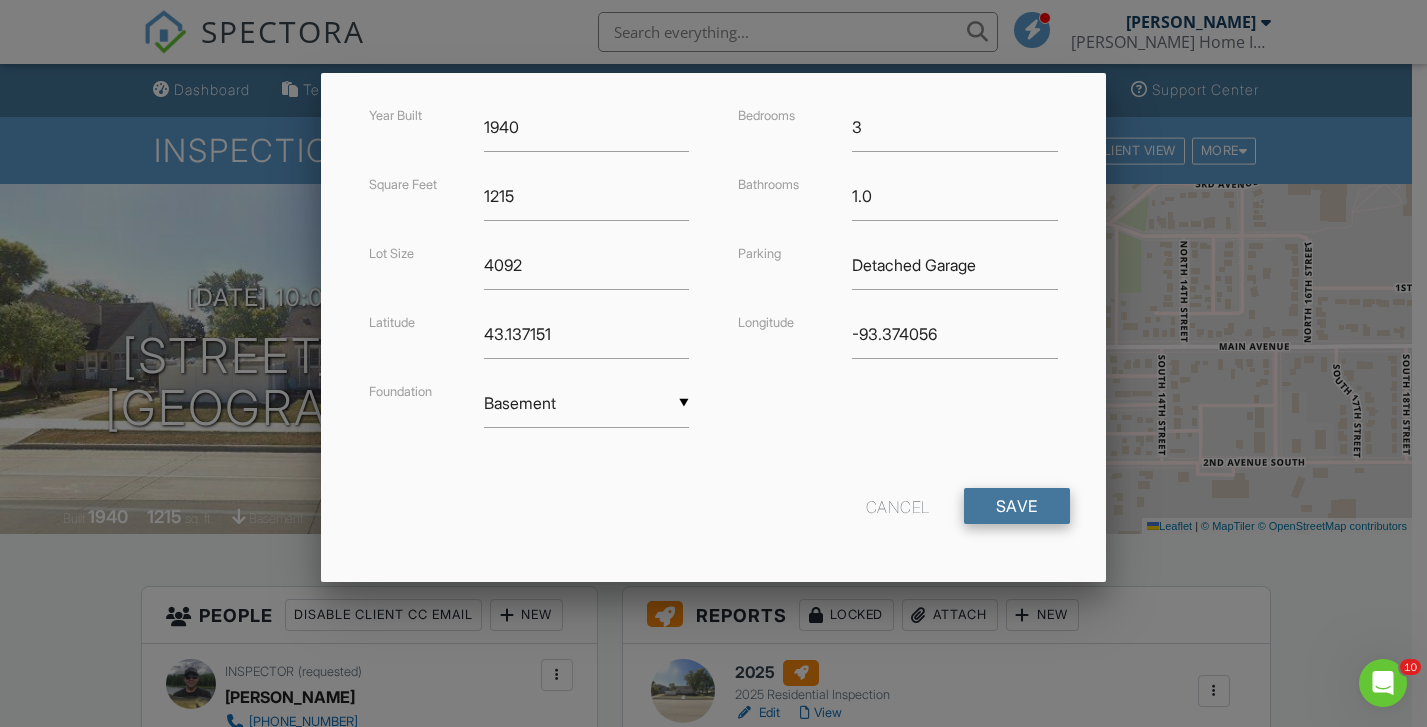 click on "Save" at bounding box center (1017, 506) 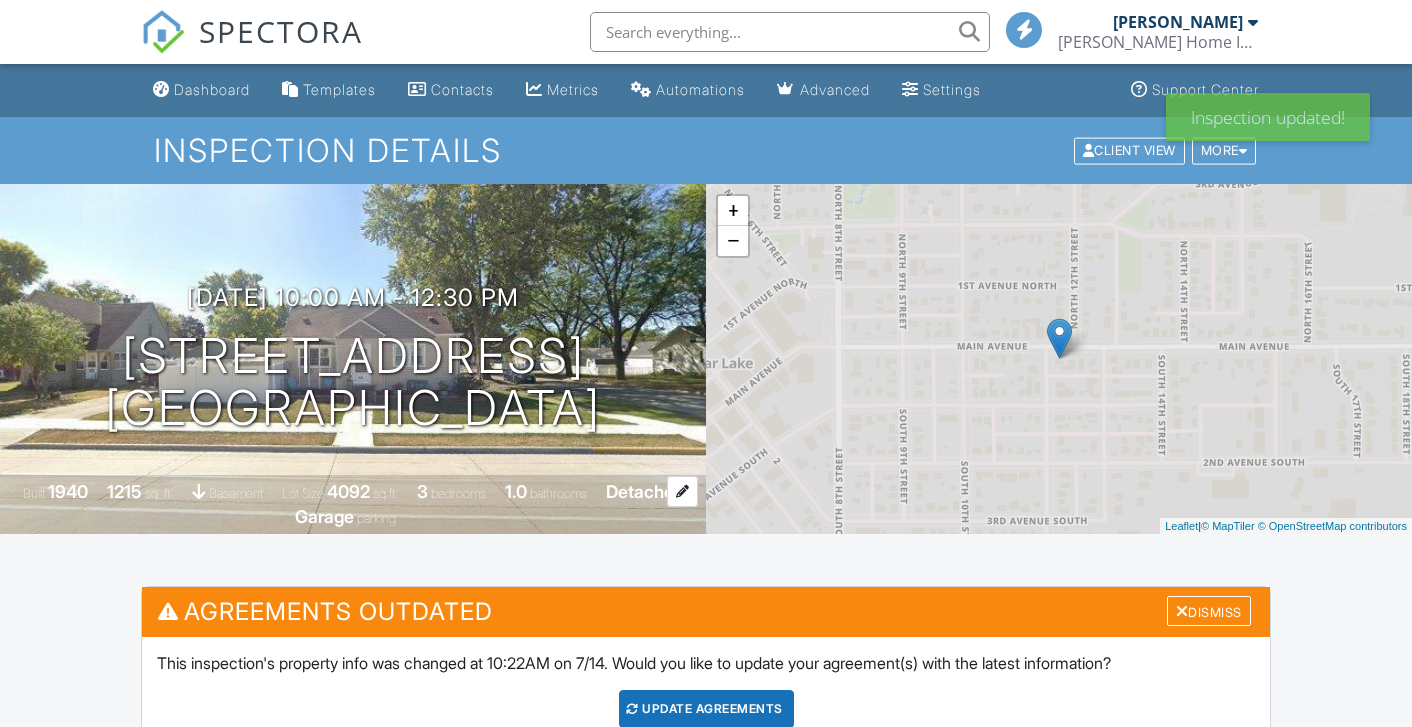 scroll, scrollTop: 0, scrollLeft: 0, axis: both 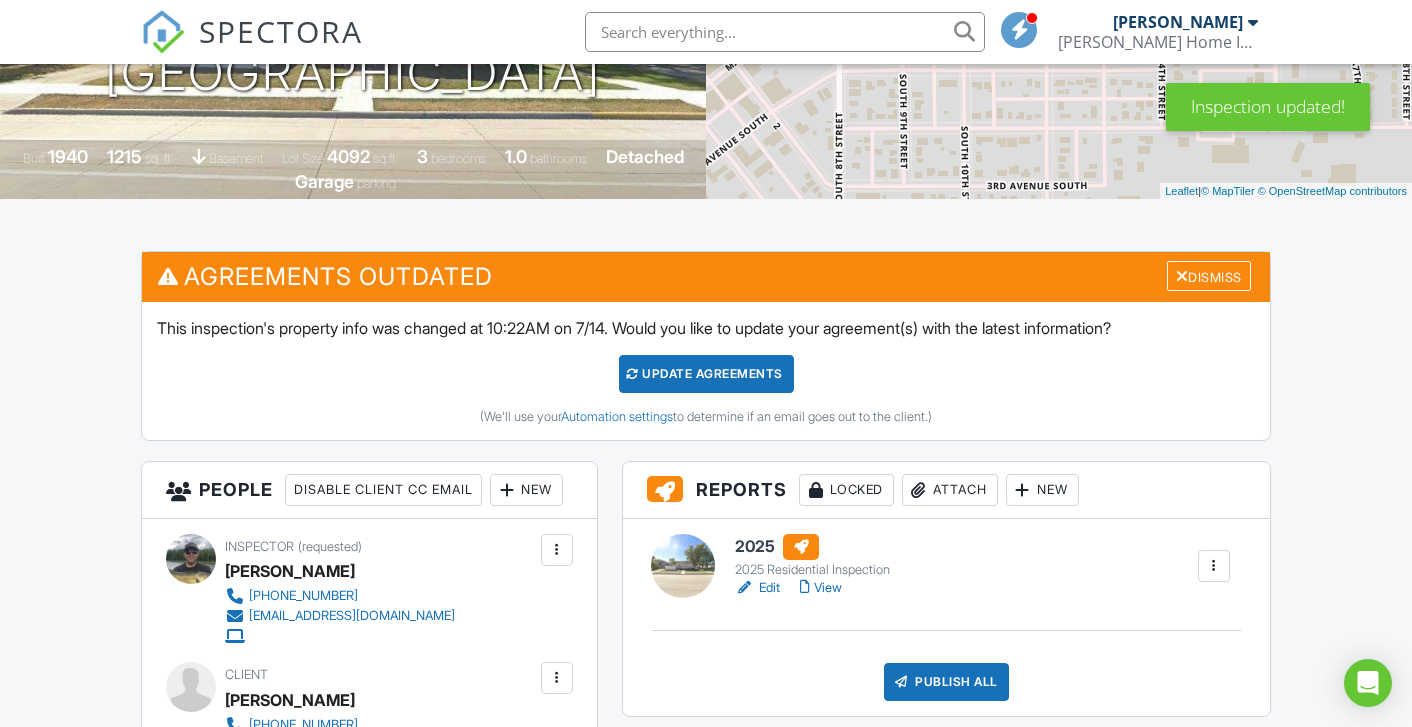 click on "Update Agreements" at bounding box center (706, 374) 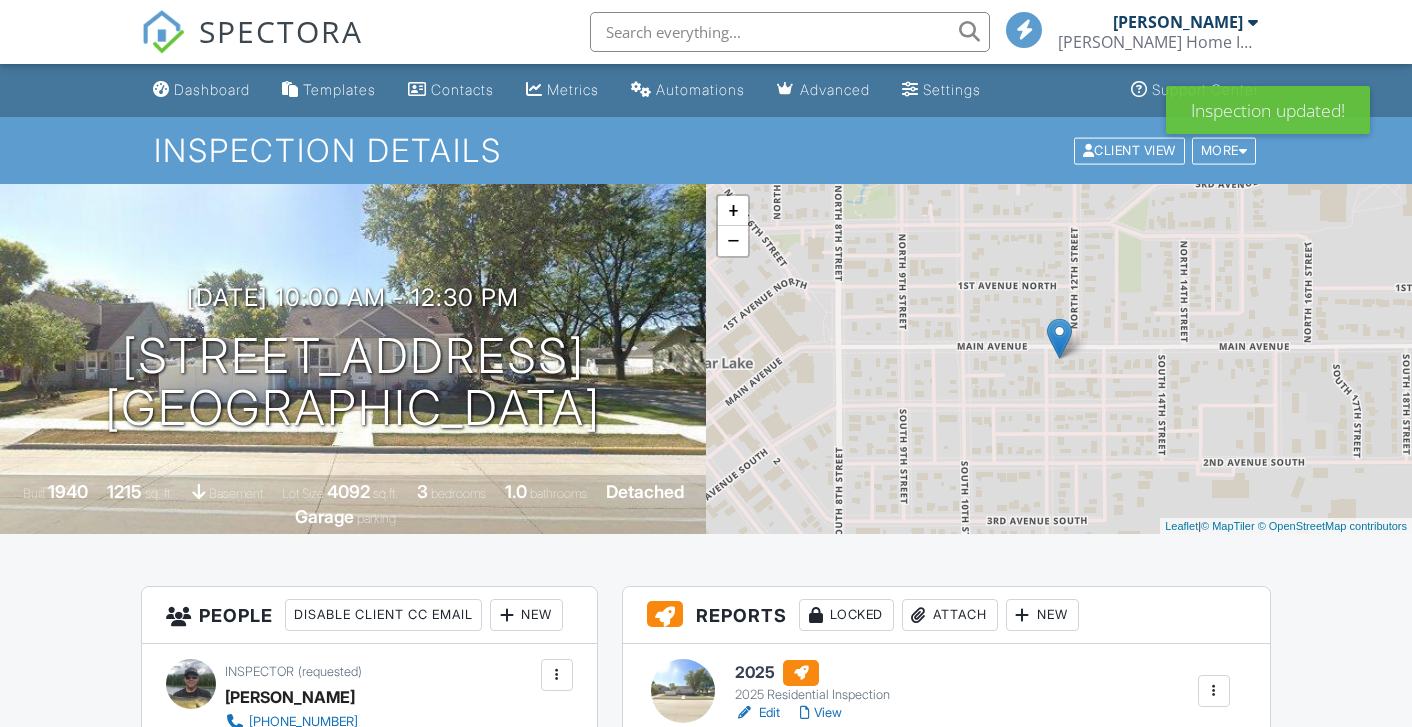 scroll, scrollTop: 0, scrollLeft: 0, axis: both 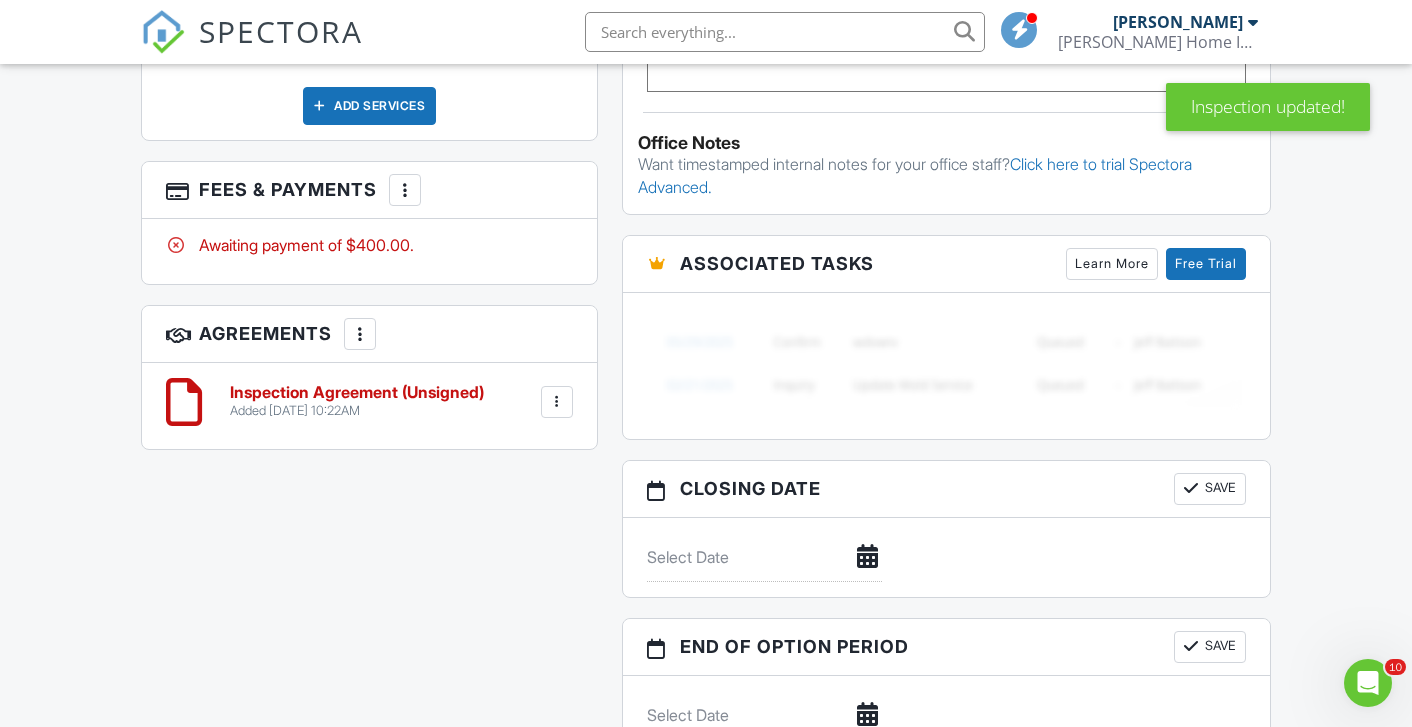 click at bounding box center [557, 402] 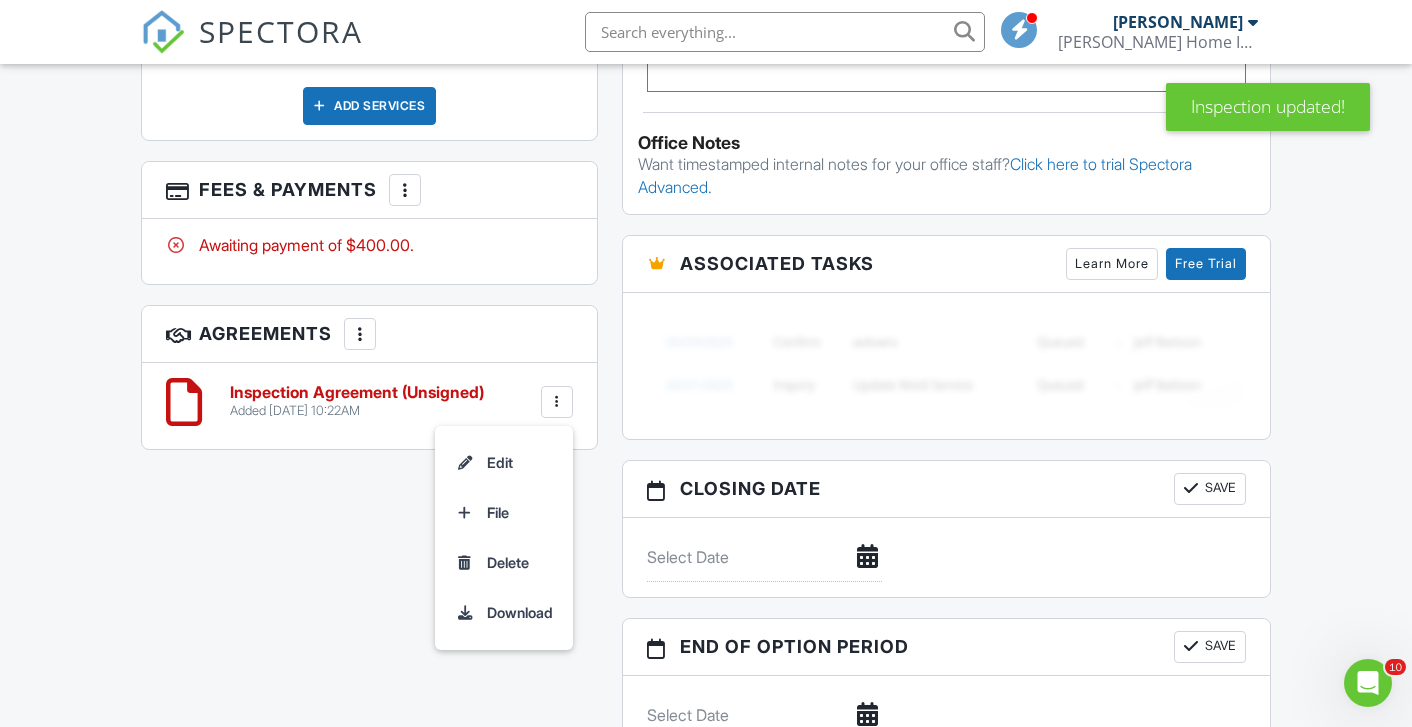click on "Edit" at bounding box center (504, 463) 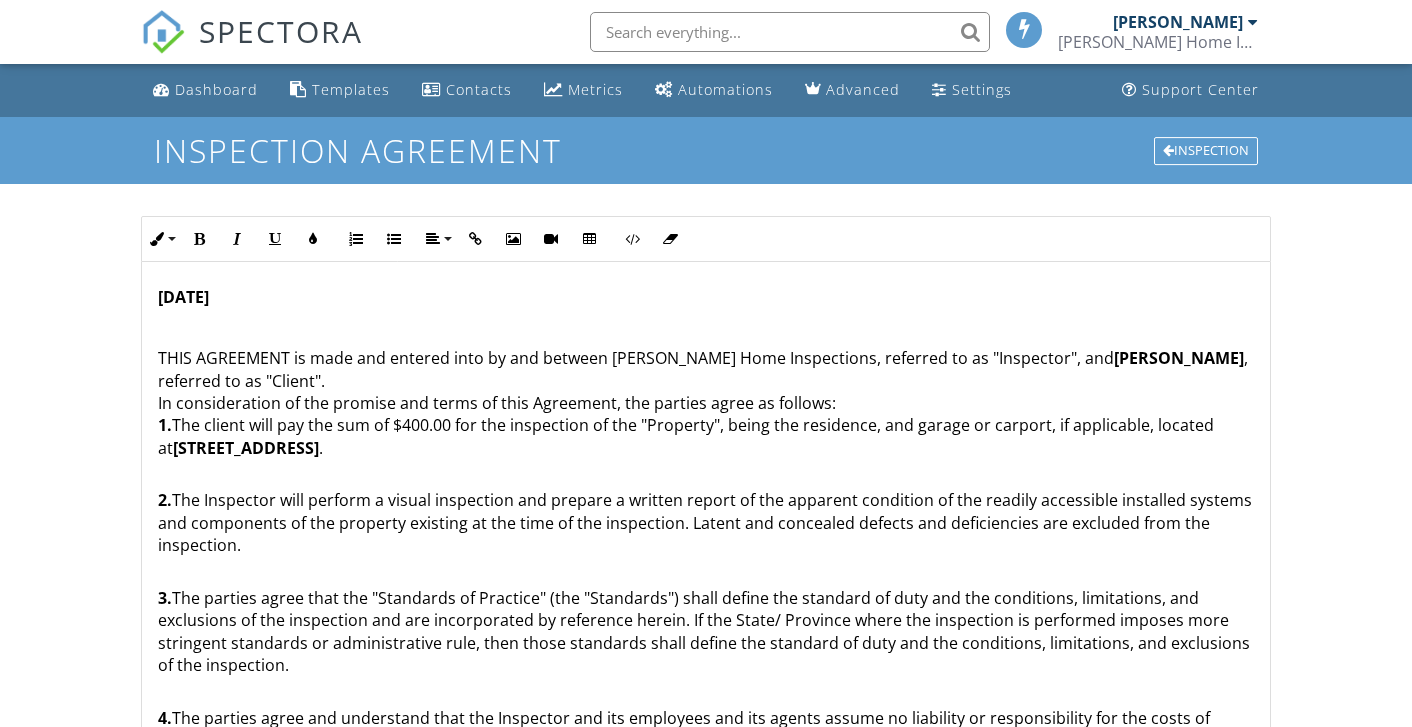 scroll, scrollTop: 0, scrollLeft: 0, axis: both 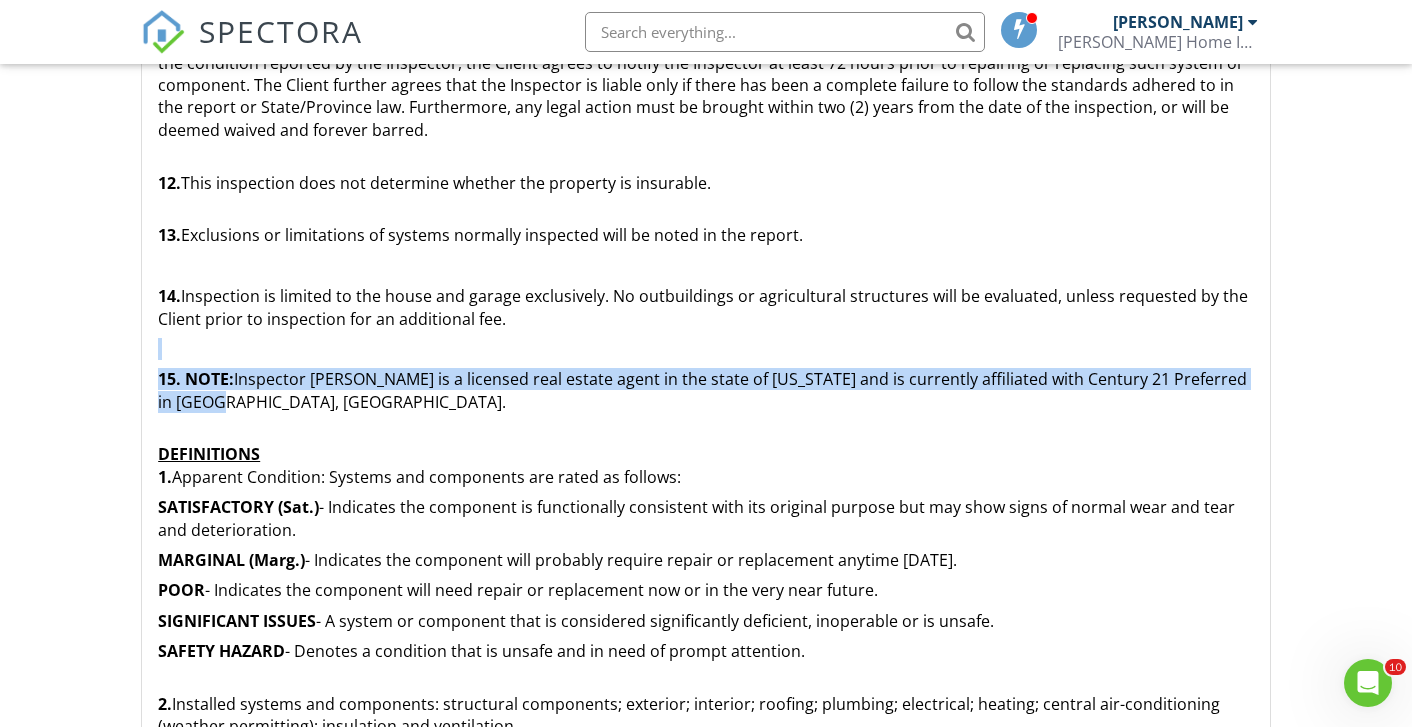 drag, startPoint x: 220, startPoint y: 361, endPoint x: 146, endPoint y: 330, distance: 80.23092 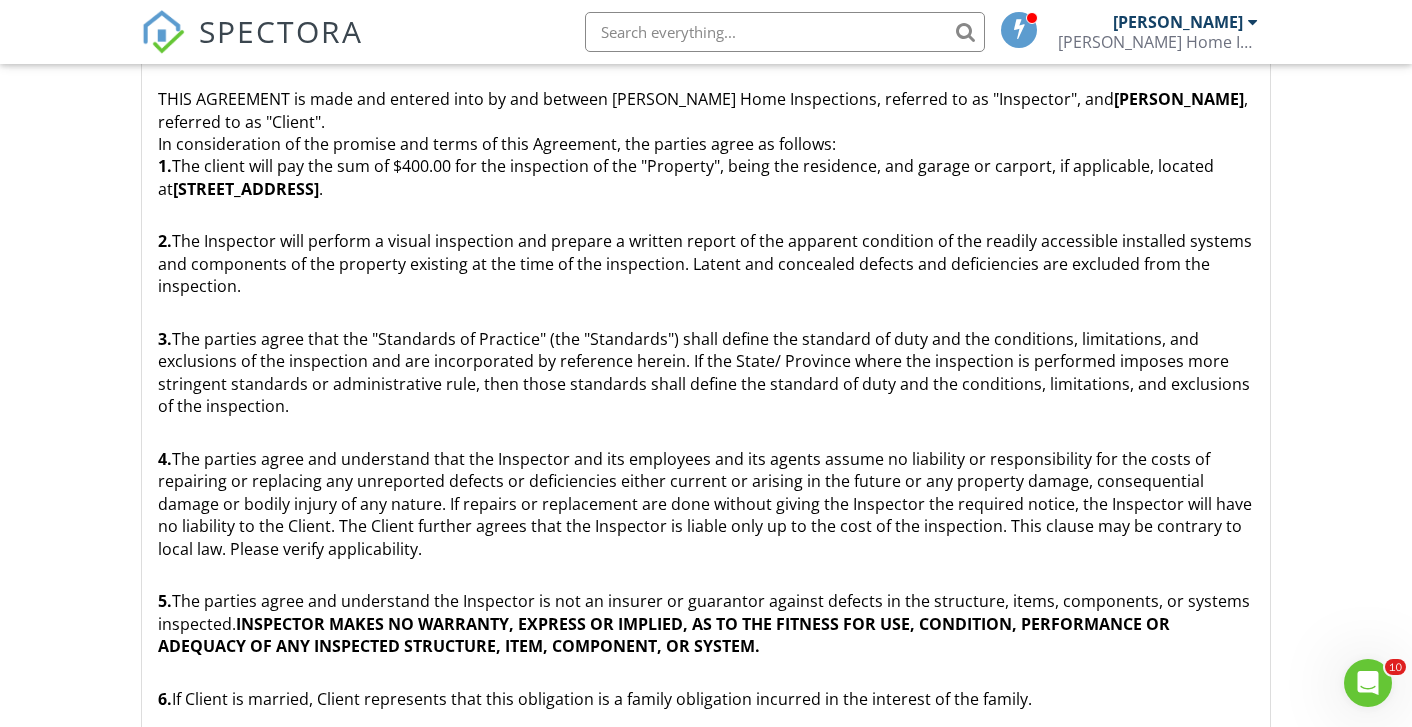 scroll, scrollTop: 0, scrollLeft: 0, axis: both 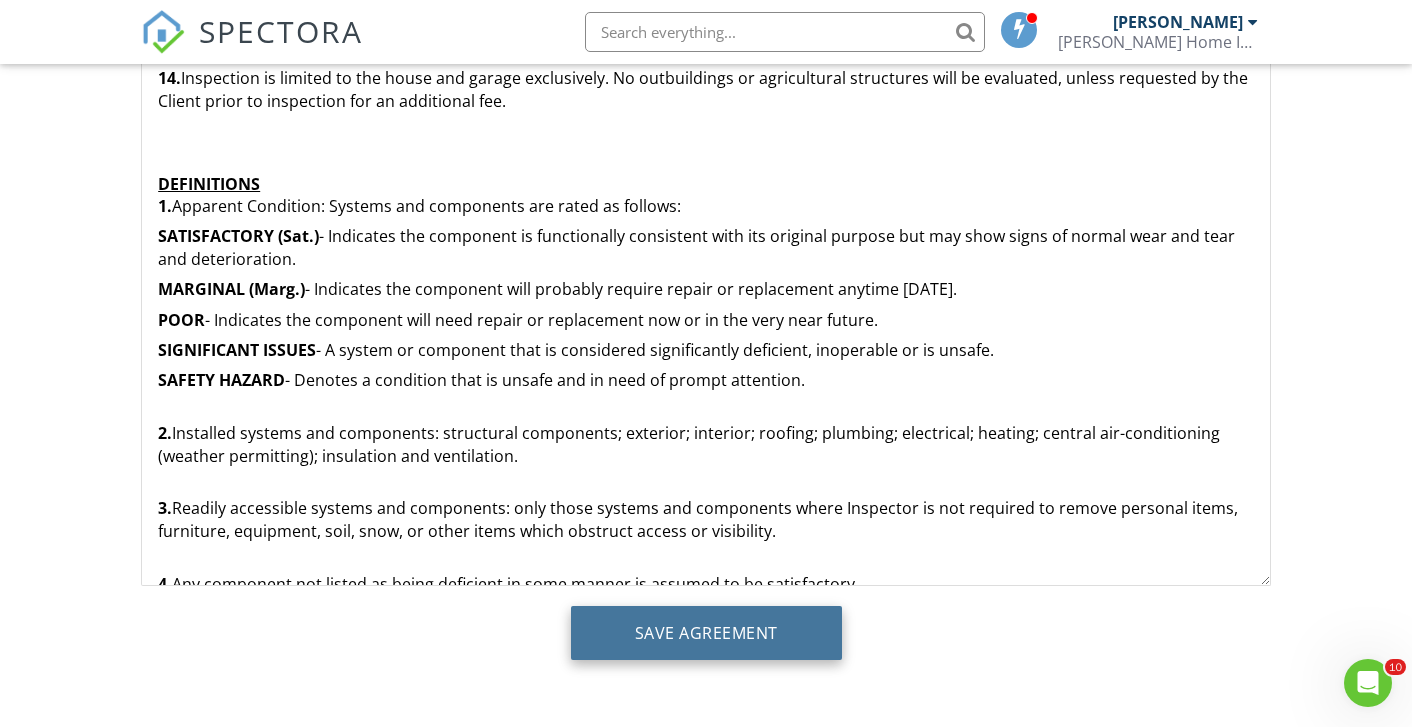 click on "Save Agreement" at bounding box center [706, 633] 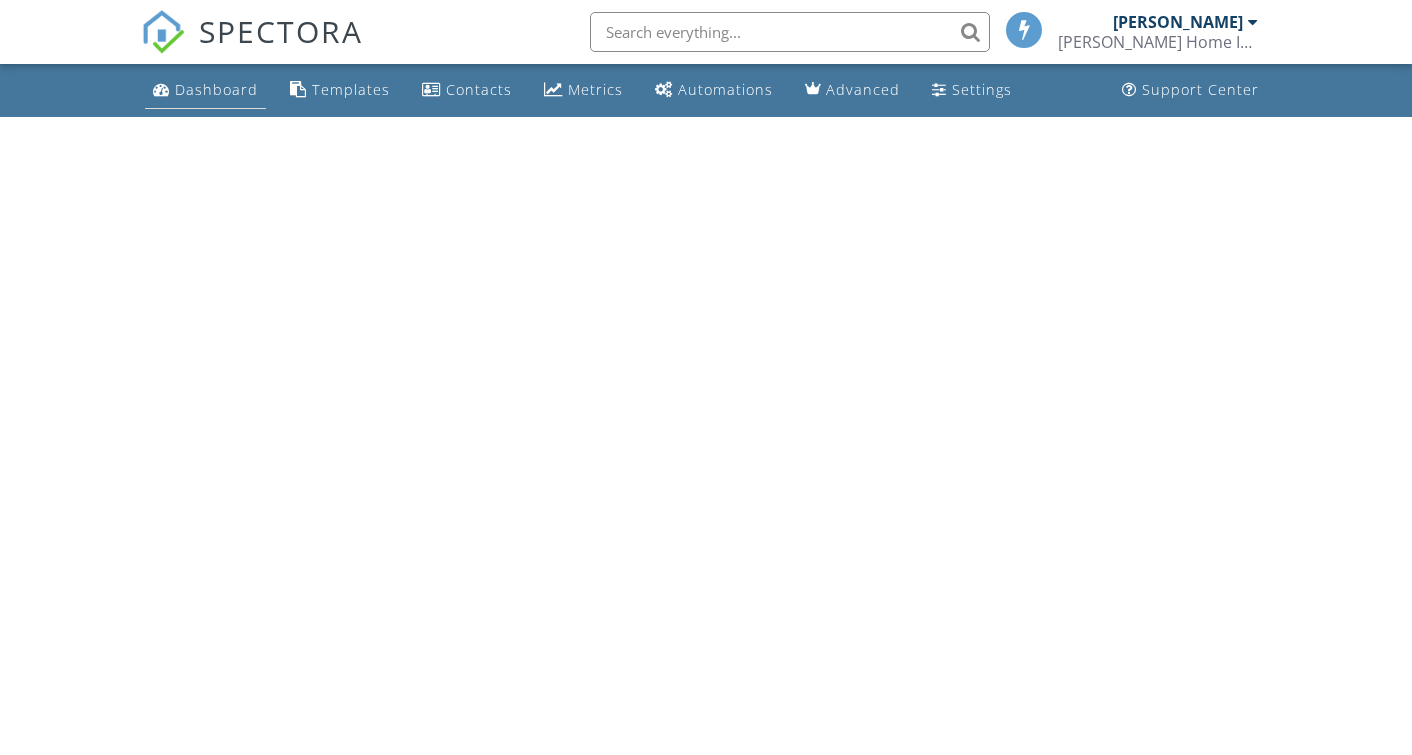 scroll, scrollTop: 0, scrollLeft: 0, axis: both 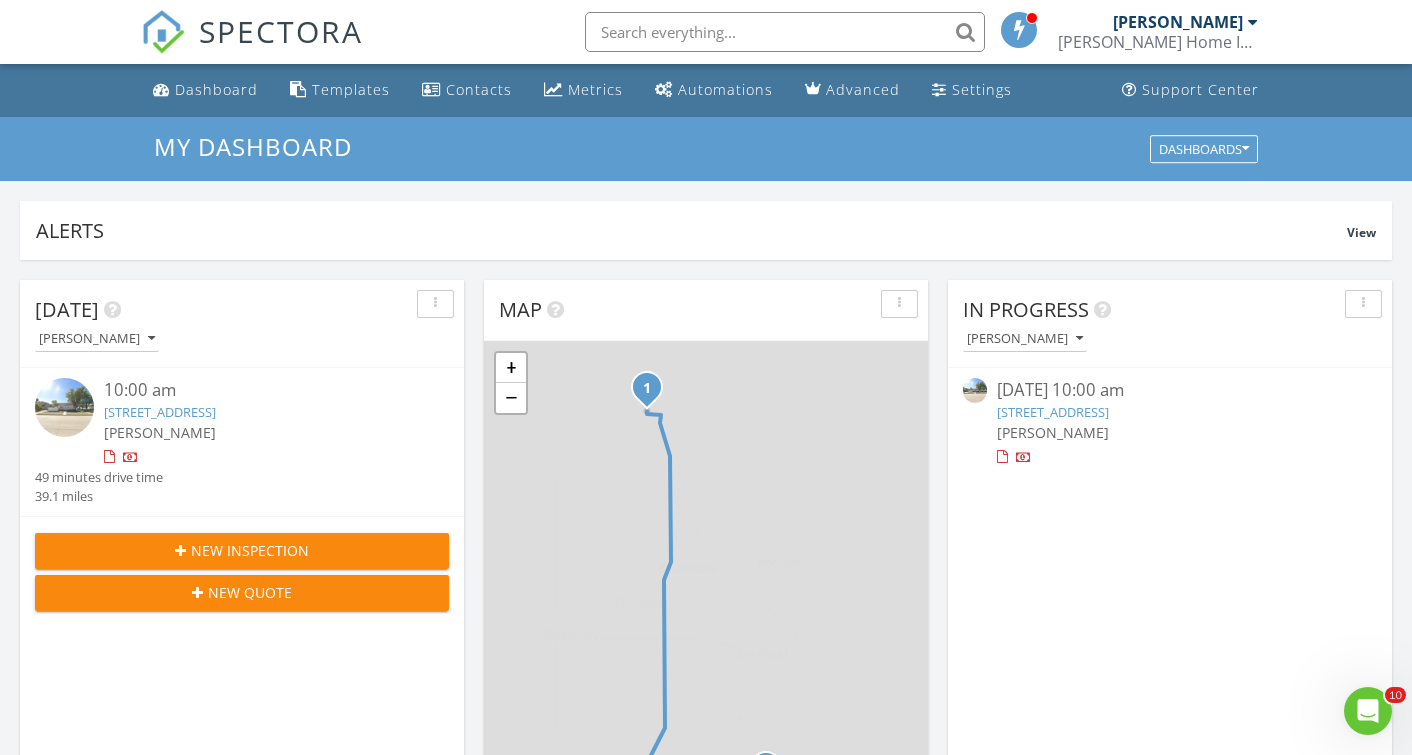click on "[DATE] 10:00 am" at bounding box center (1169, 390) 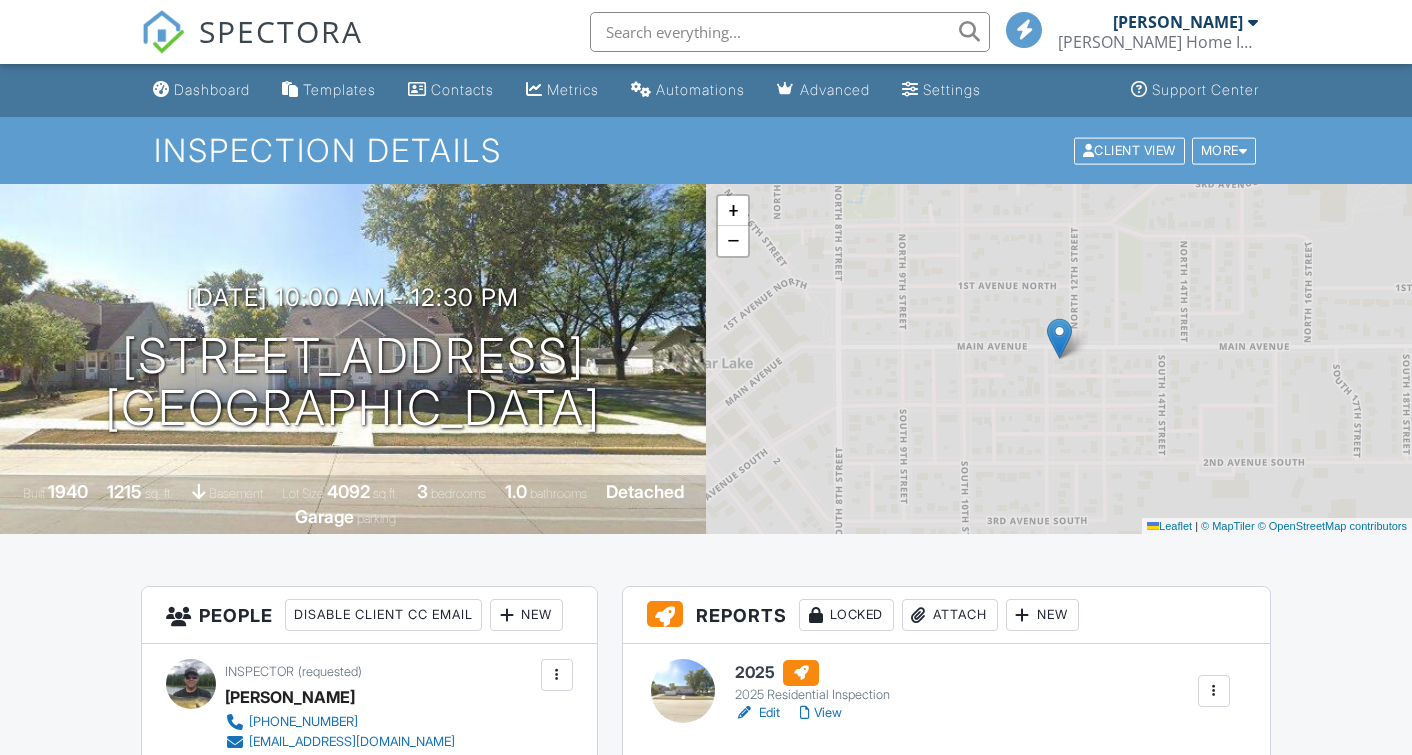 scroll, scrollTop: 0, scrollLeft: 0, axis: both 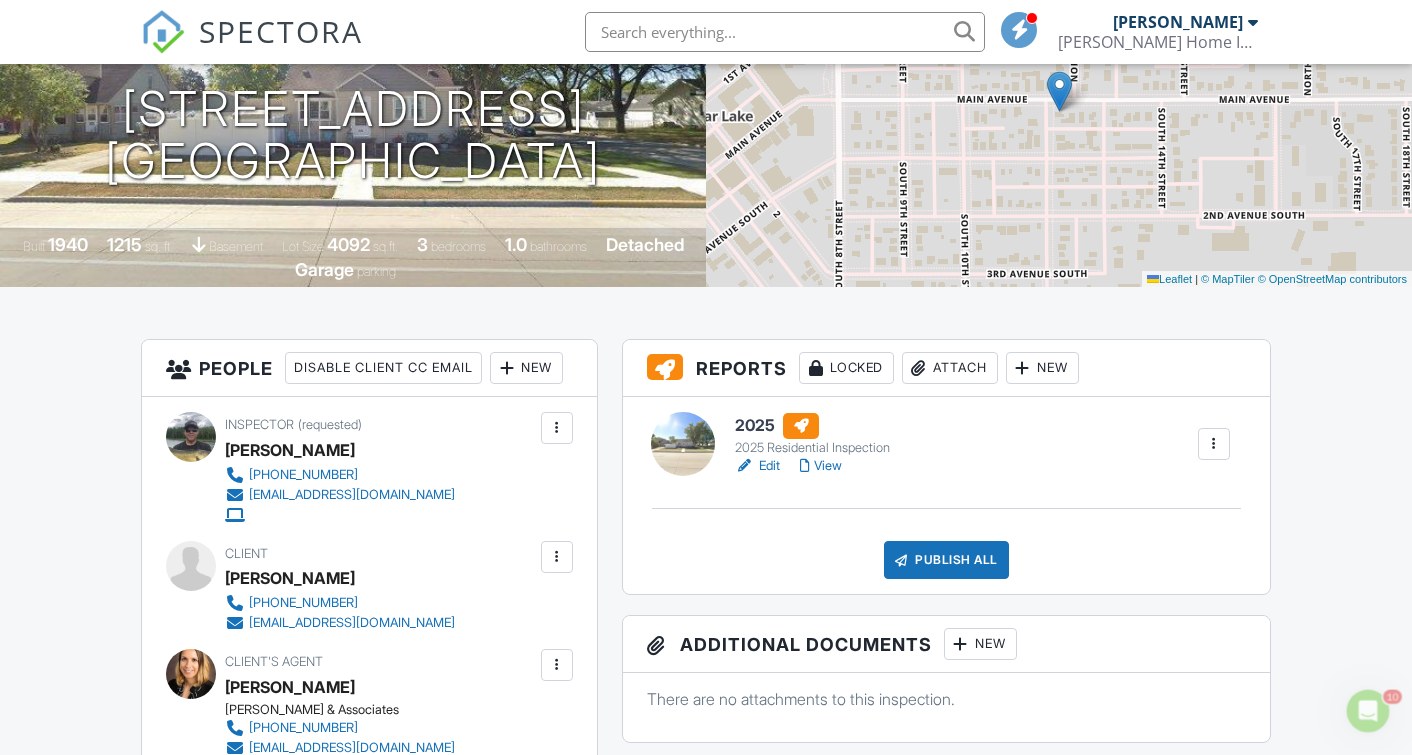 click on "2025" at bounding box center (812, 426) 